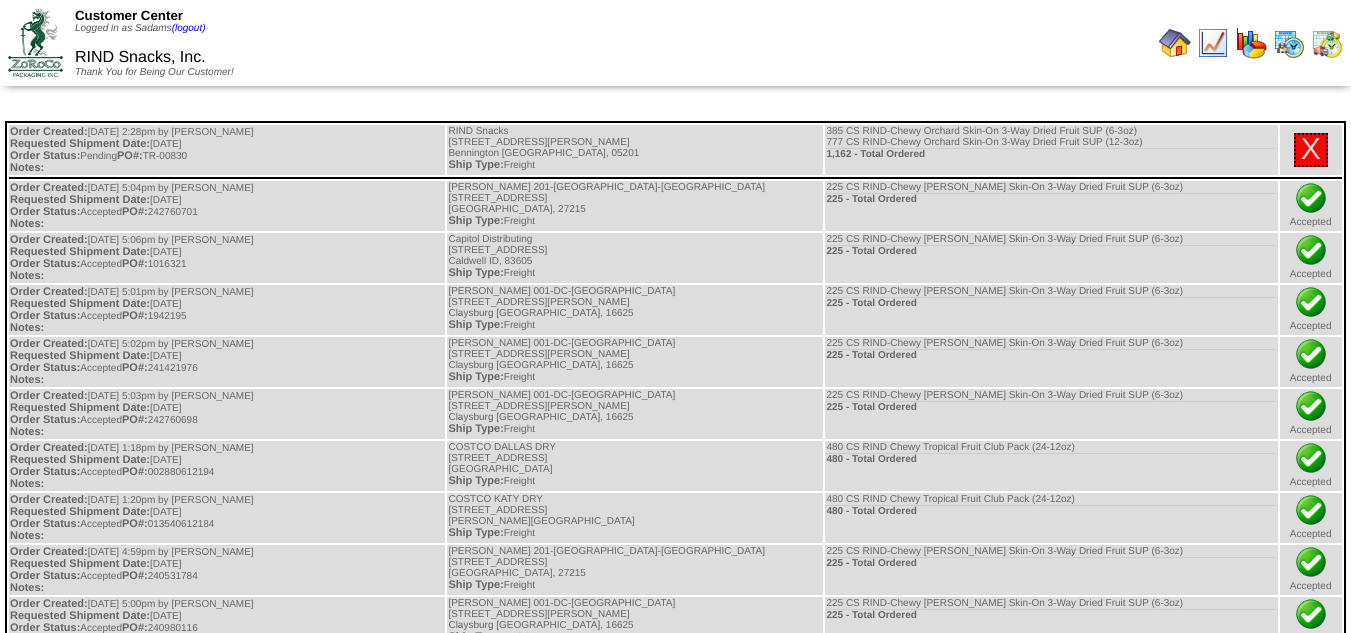 scroll, scrollTop: 0, scrollLeft: 0, axis: both 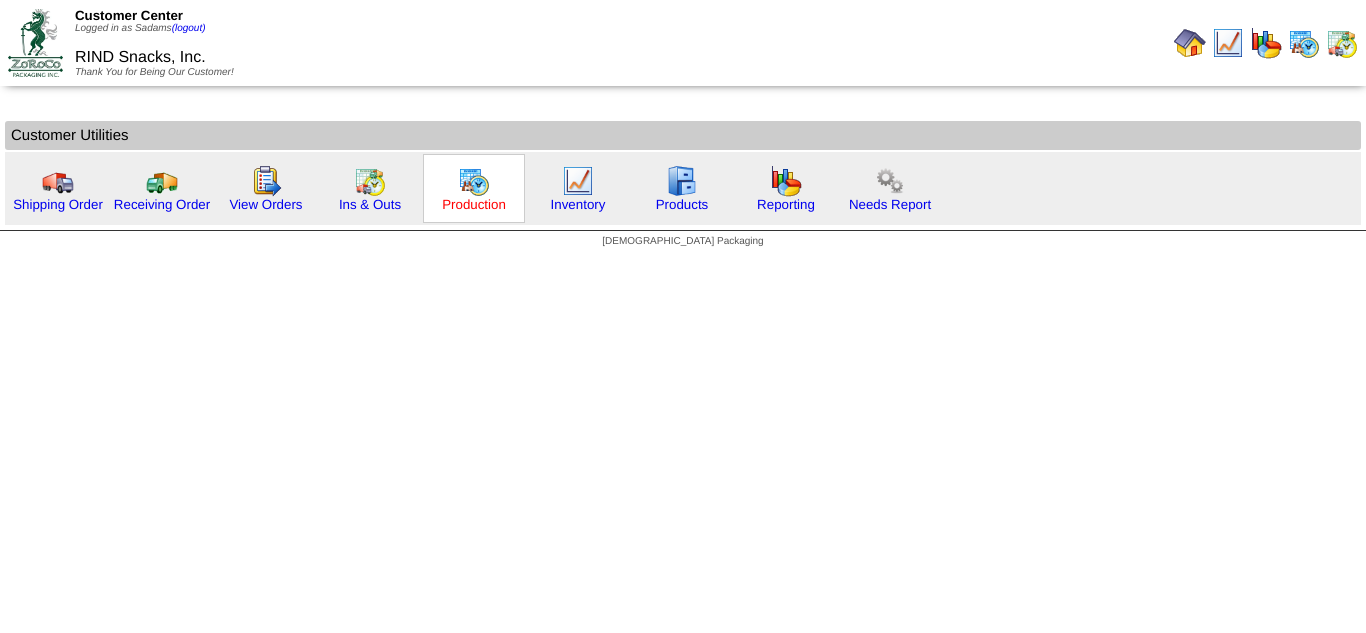 click on "Production" at bounding box center (474, 204) 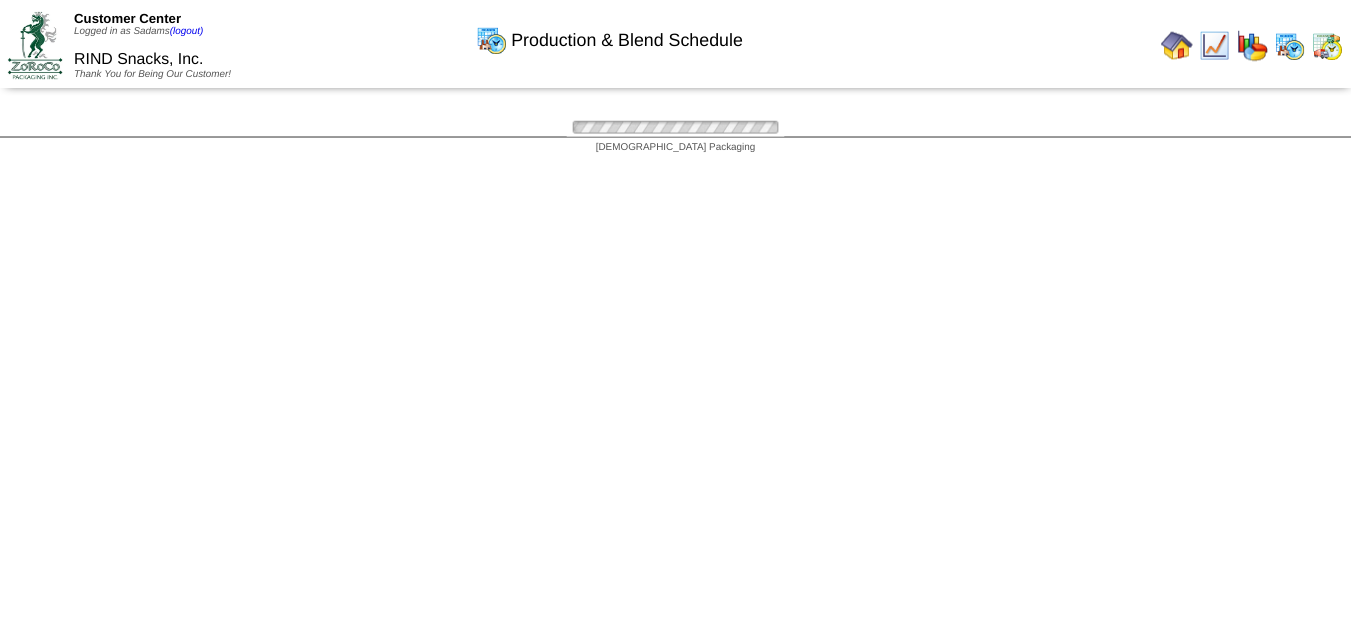 scroll, scrollTop: 0, scrollLeft: 0, axis: both 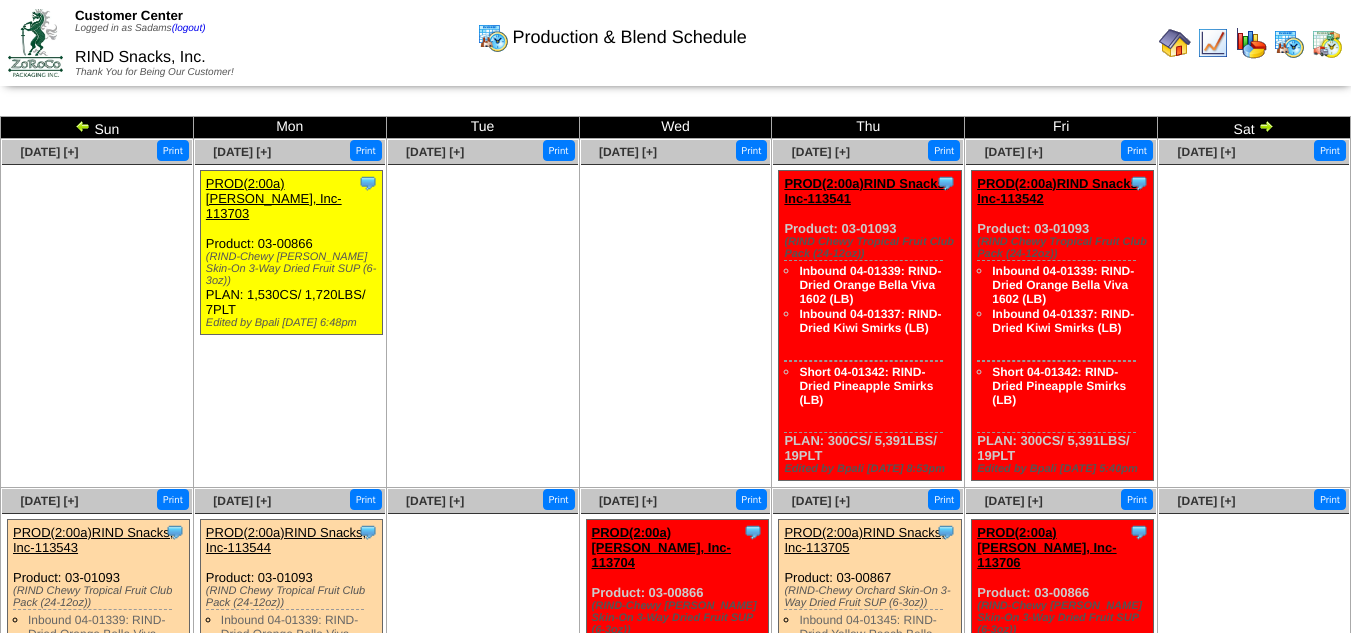 click at bounding box center (483, 315) 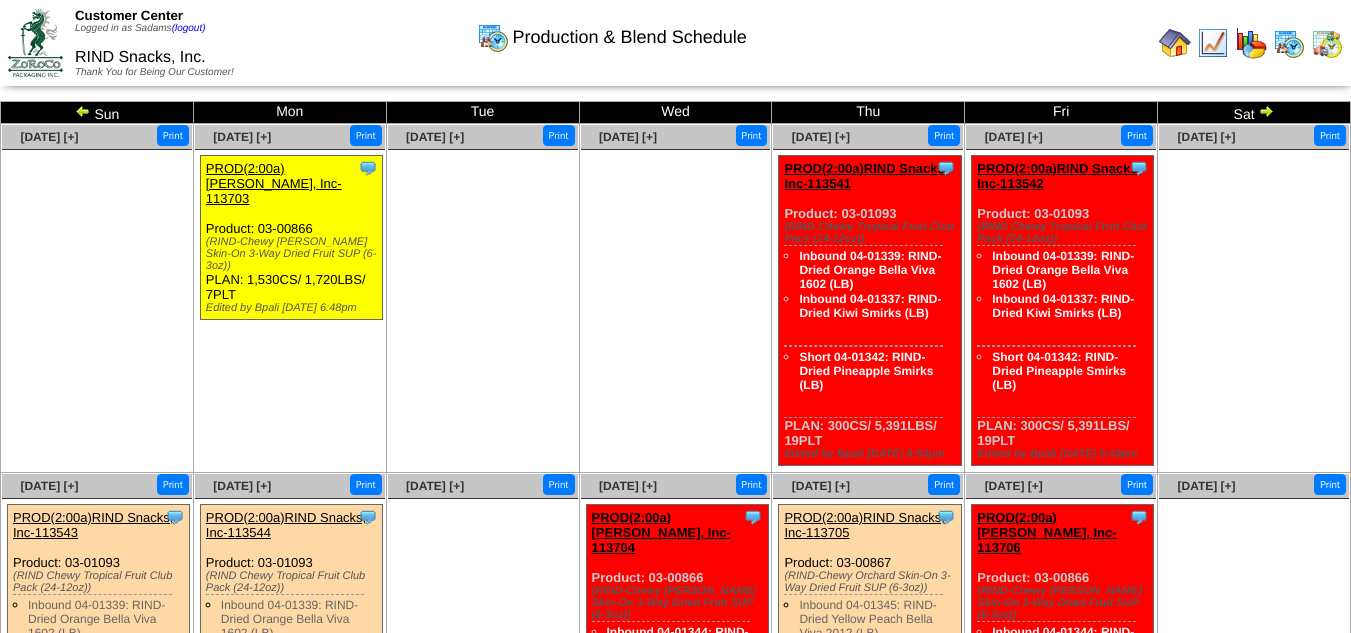 scroll, scrollTop: 14, scrollLeft: 0, axis: vertical 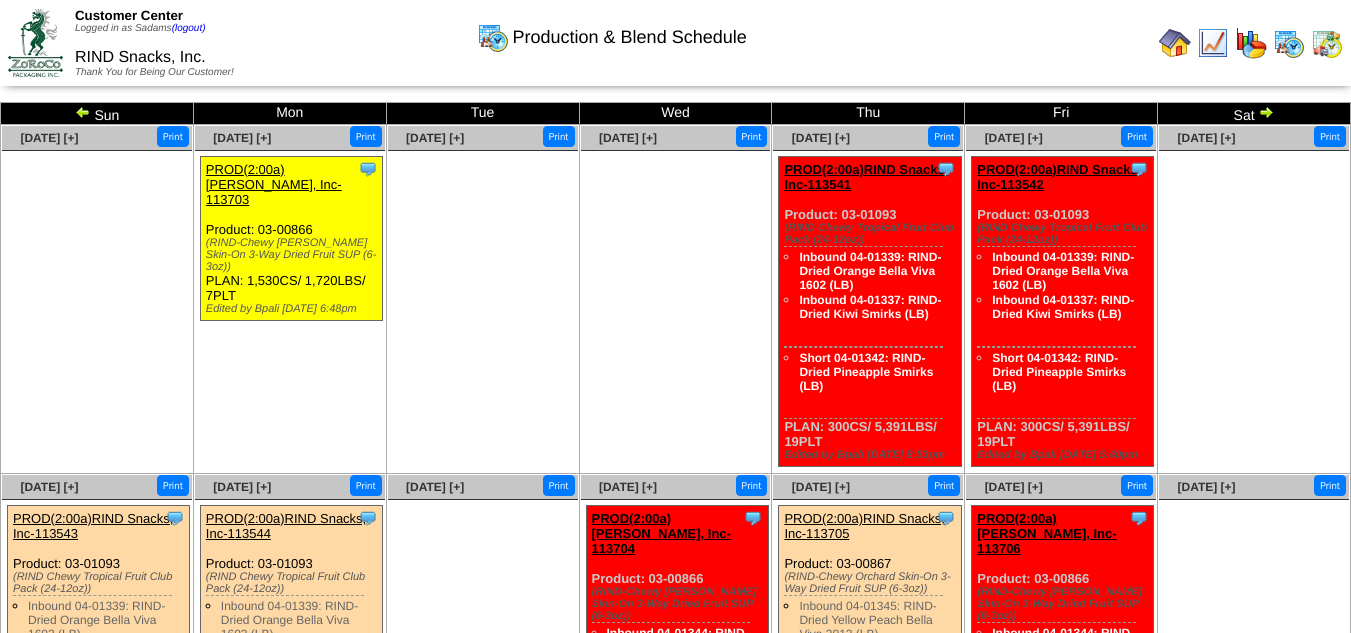 click at bounding box center (83, 112) 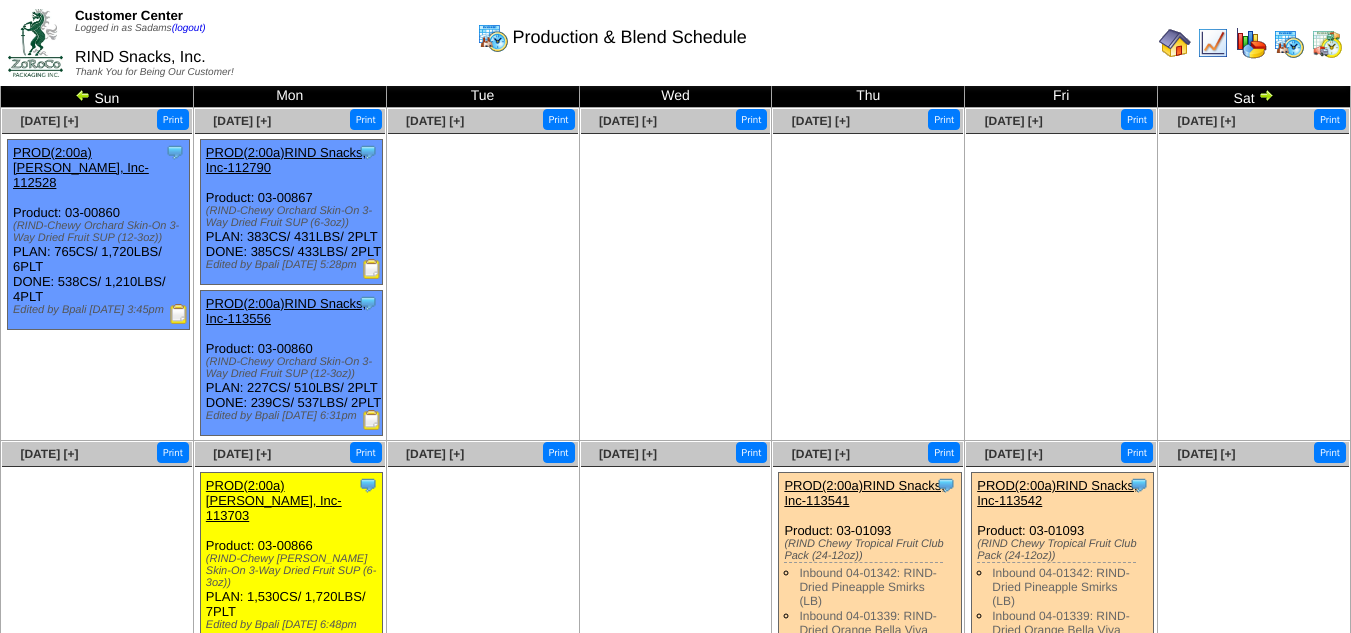 scroll, scrollTop: 30, scrollLeft: 0, axis: vertical 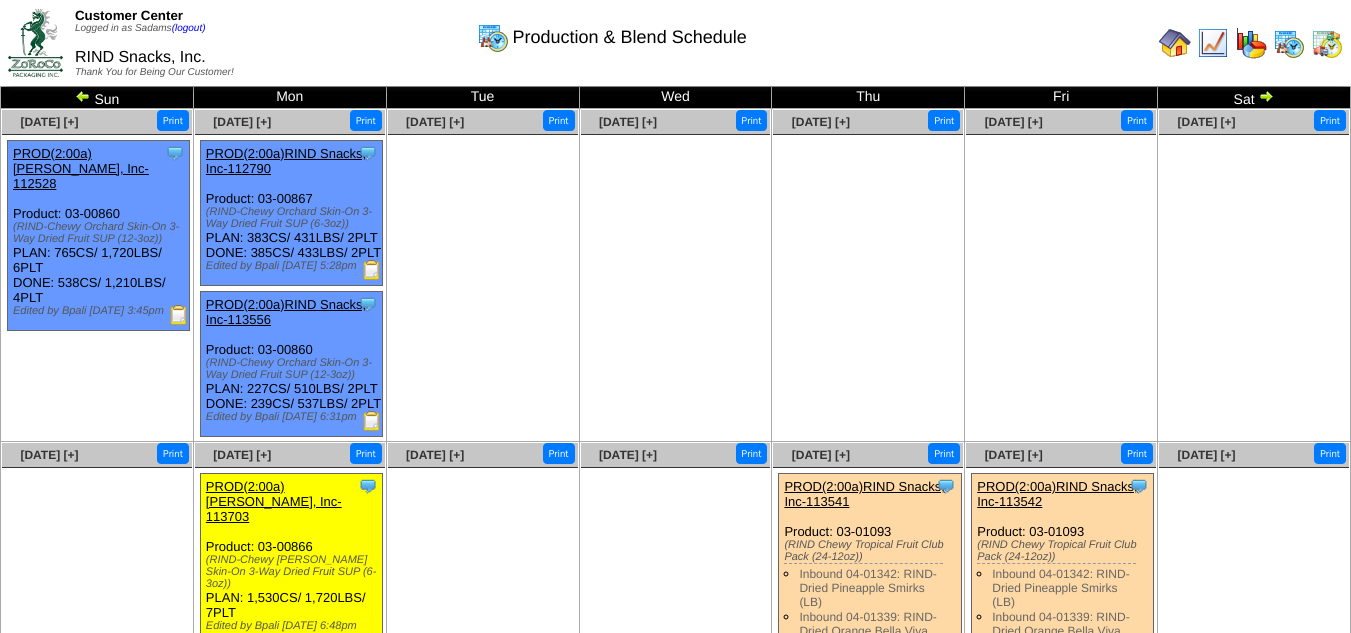 click at bounding box center (83, 96) 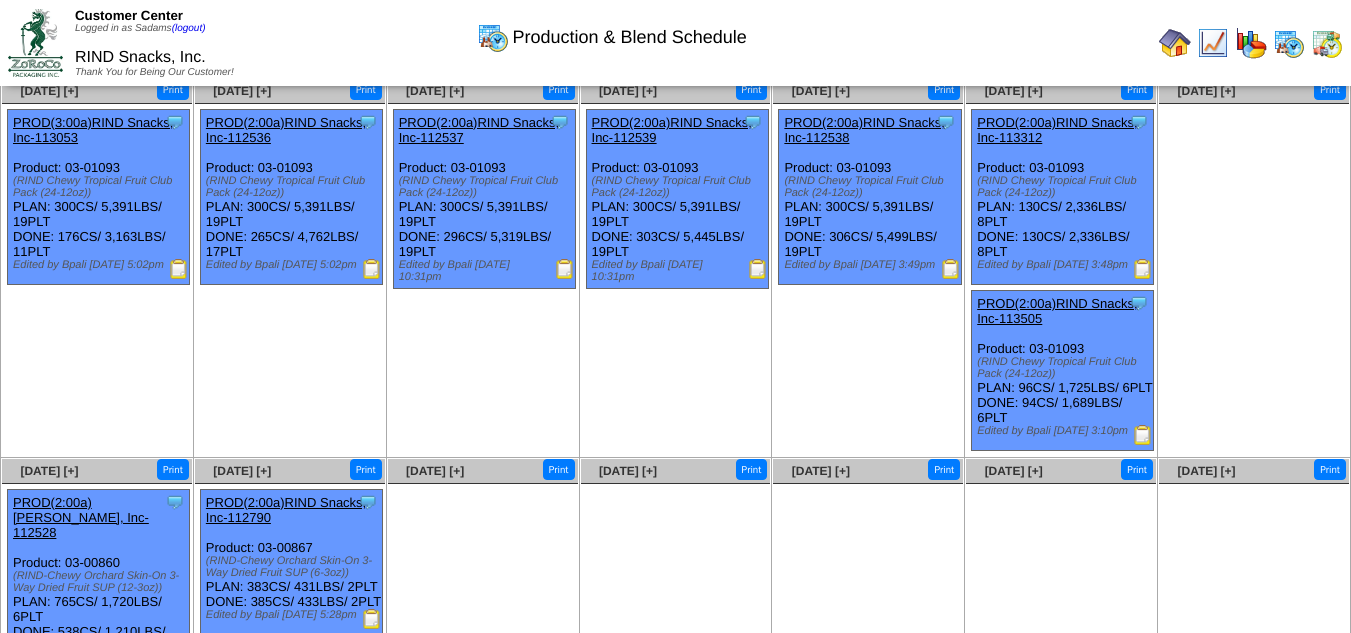 scroll, scrollTop: 0, scrollLeft: 0, axis: both 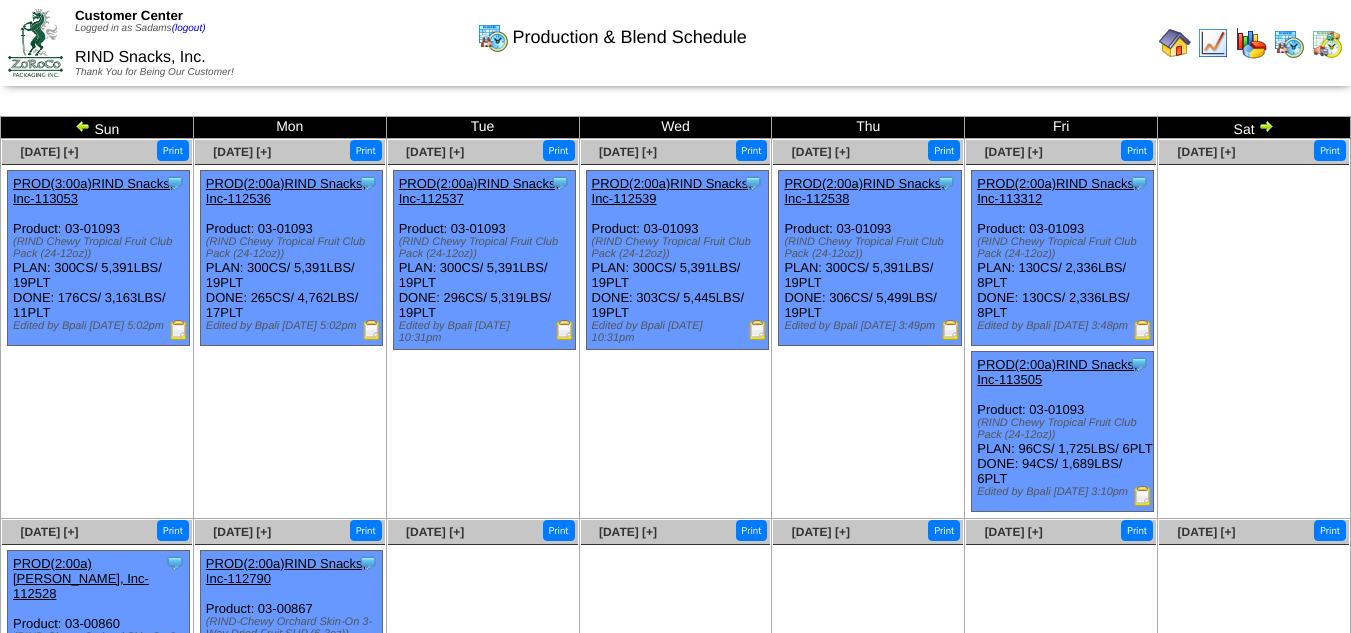 click at bounding box center [1143, 496] 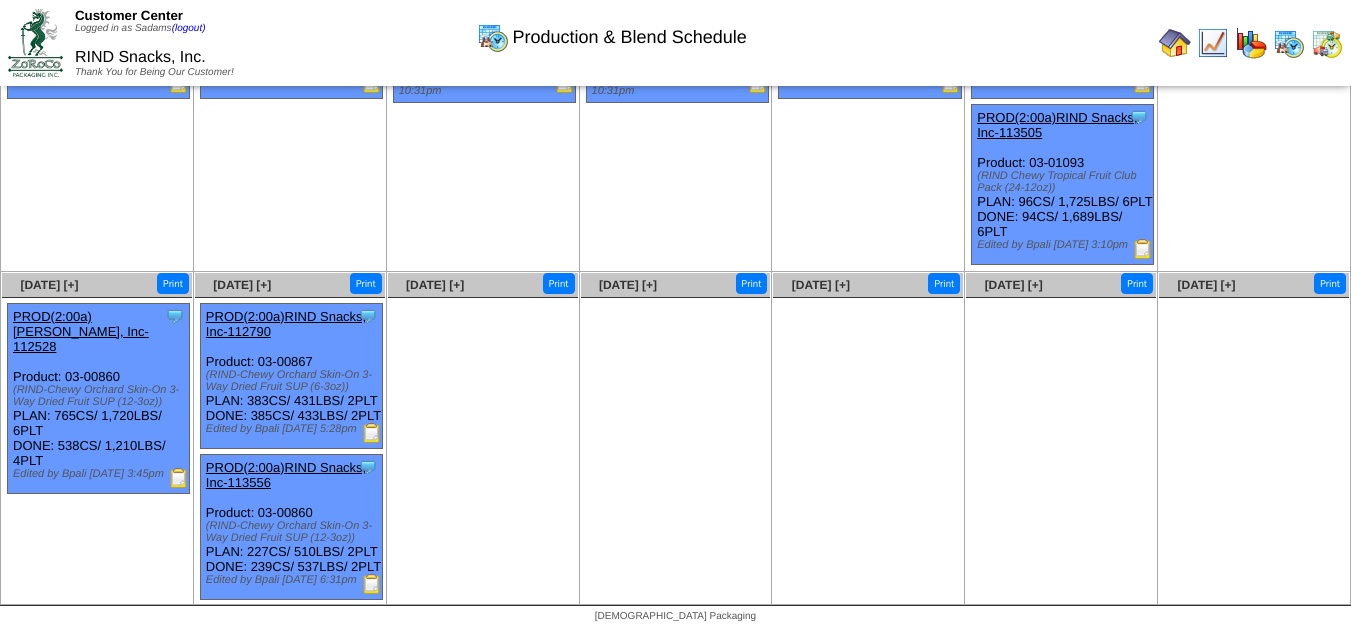 scroll, scrollTop: 324, scrollLeft: 0, axis: vertical 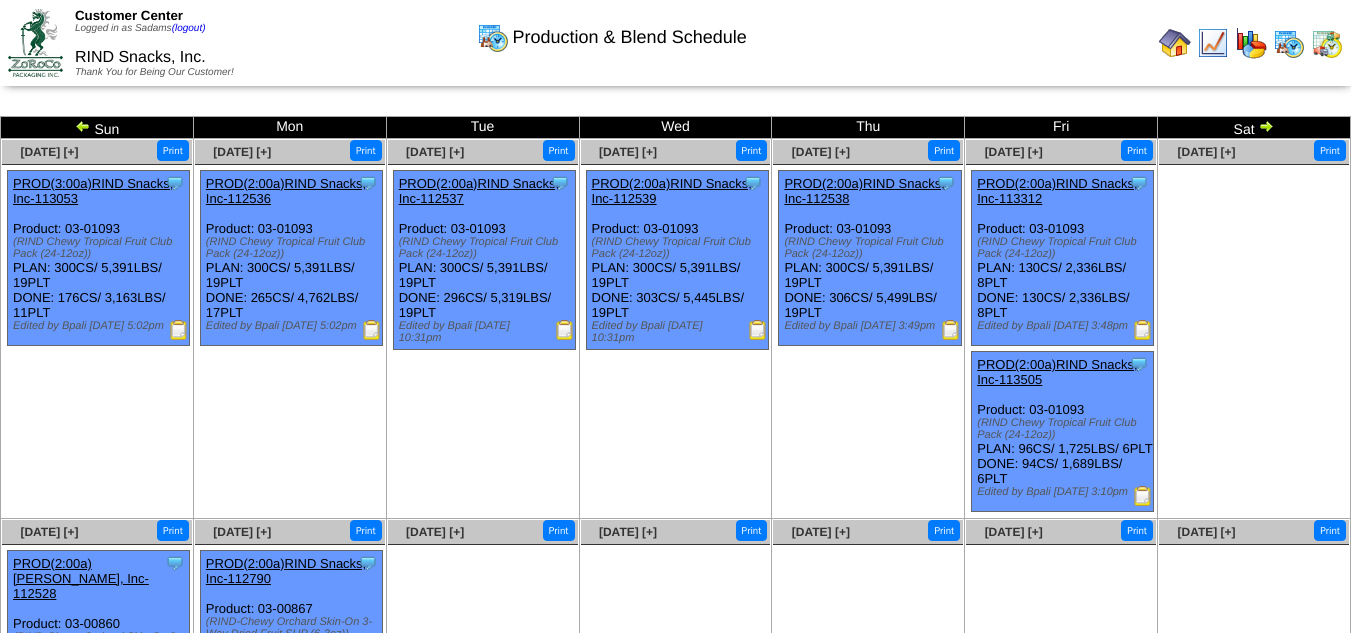 click at bounding box center [1266, 126] 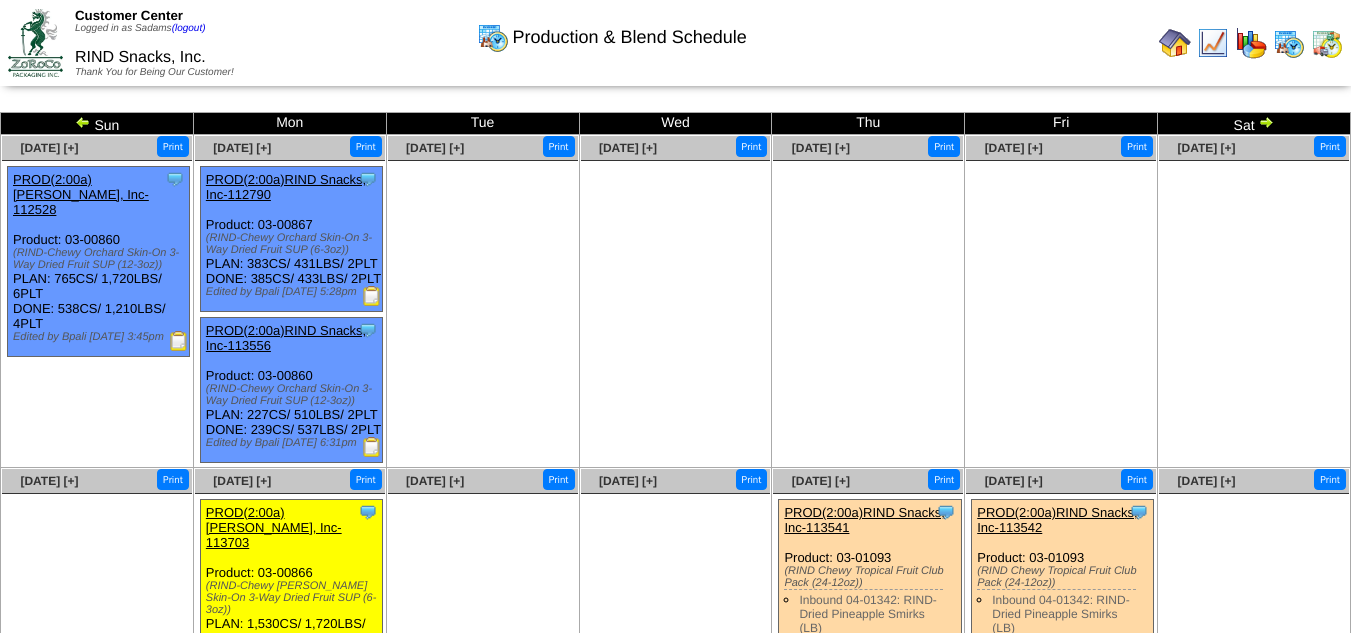 scroll, scrollTop: 0, scrollLeft: 0, axis: both 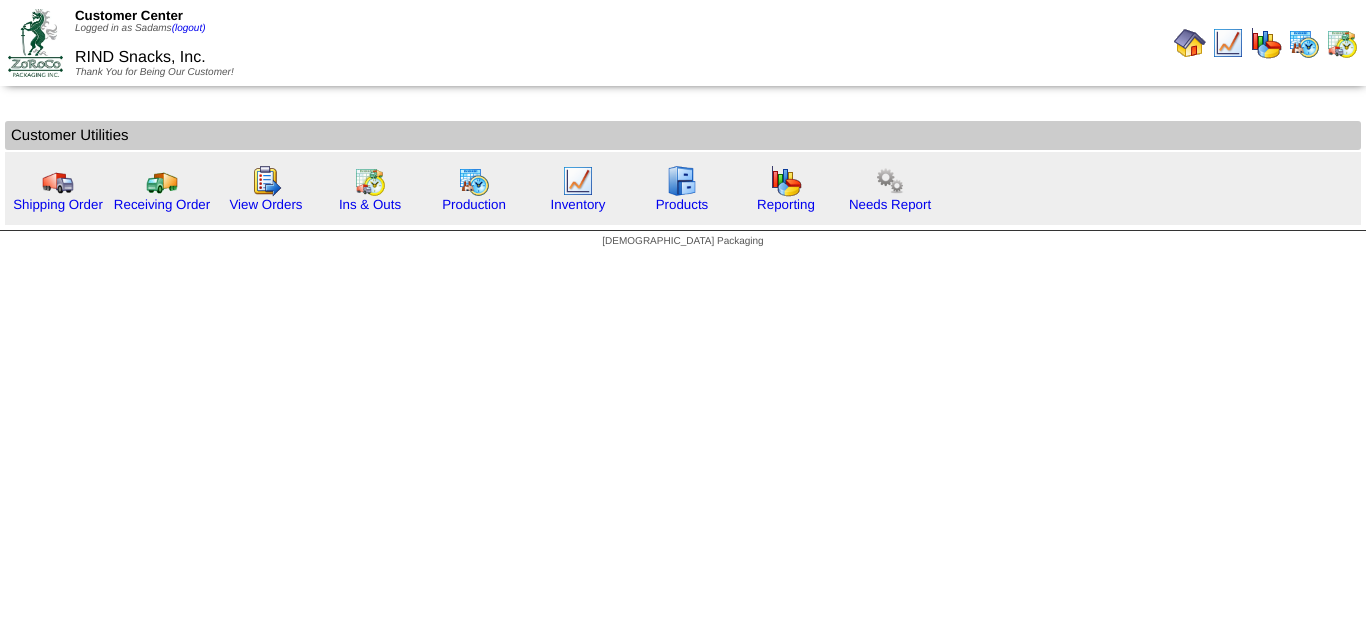 click on "Customer Utilities" at bounding box center [683, 135] 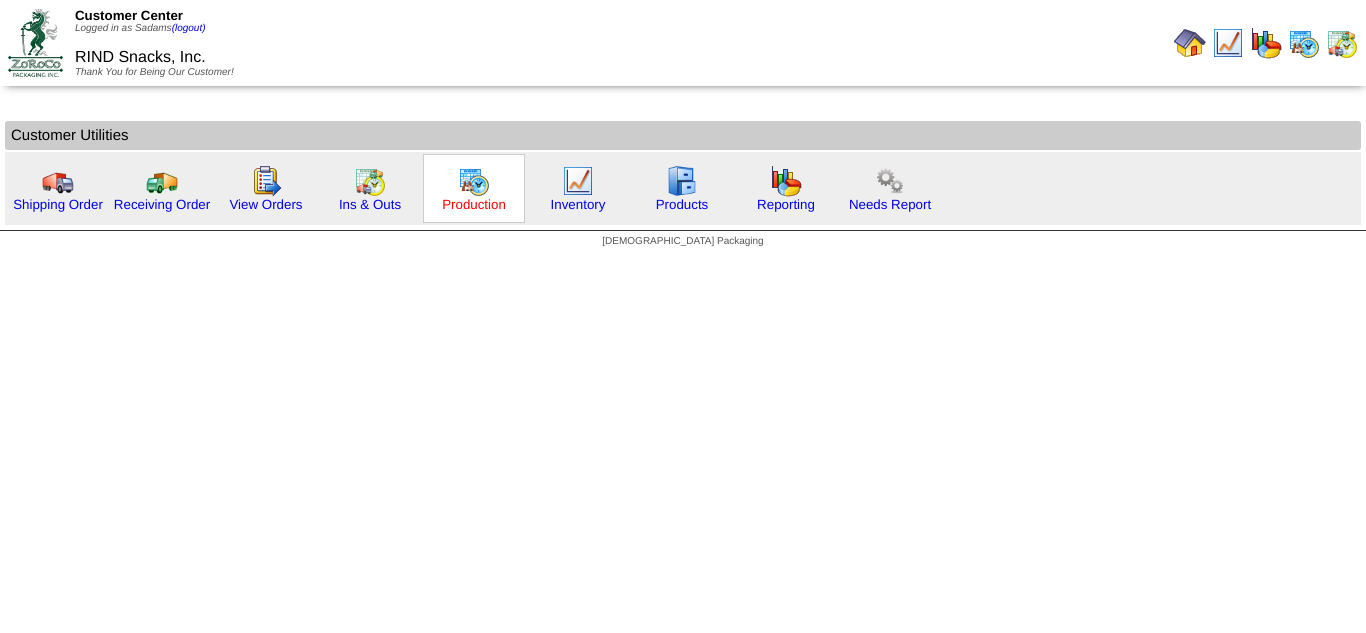 click on "Production" at bounding box center (474, 204) 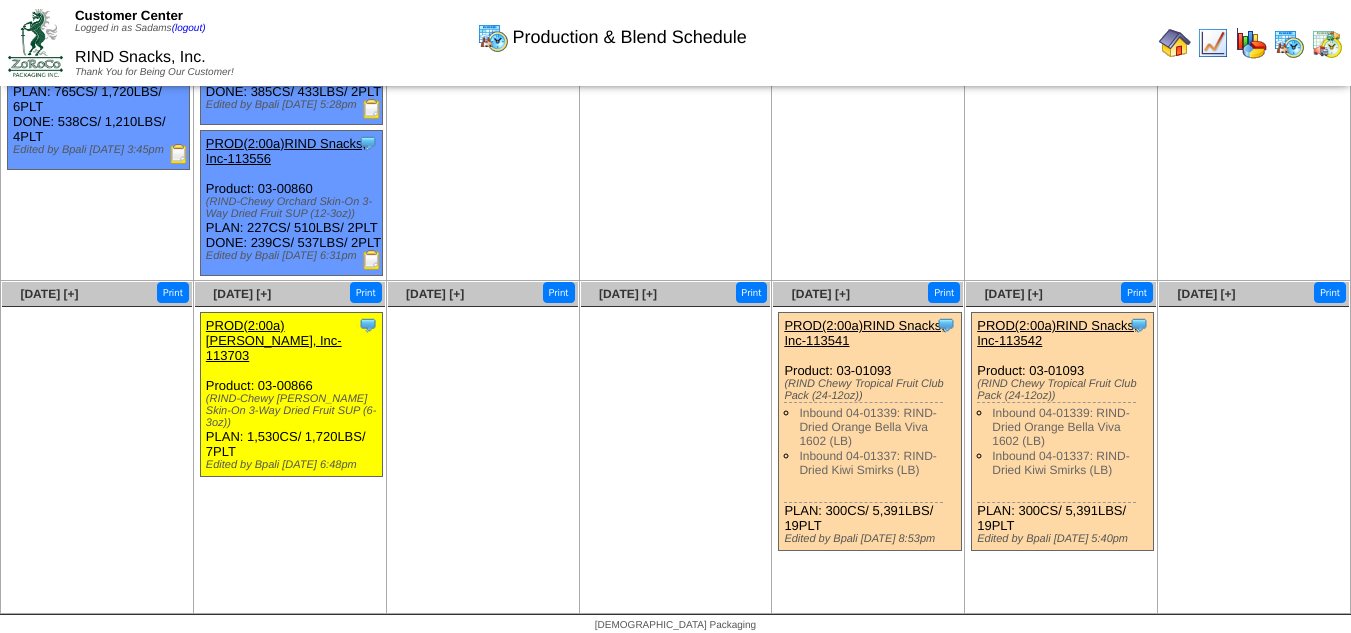 scroll, scrollTop: 0, scrollLeft: 0, axis: both 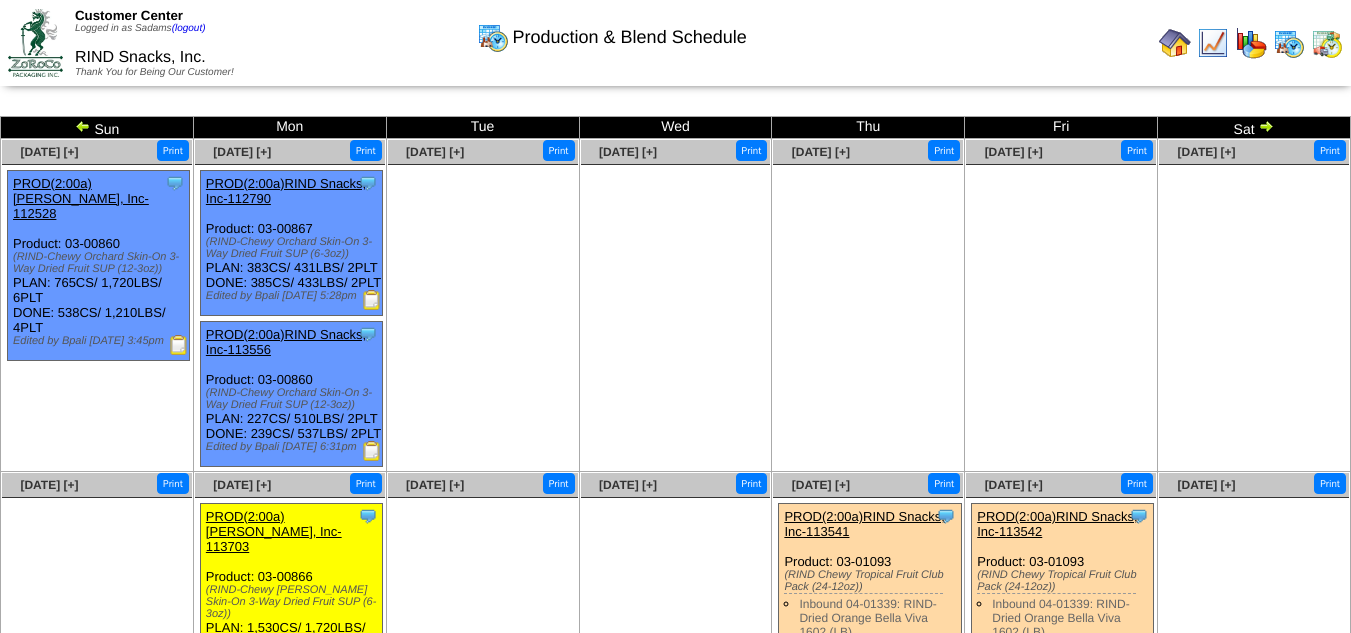 click at bounding box center [1175, 43] 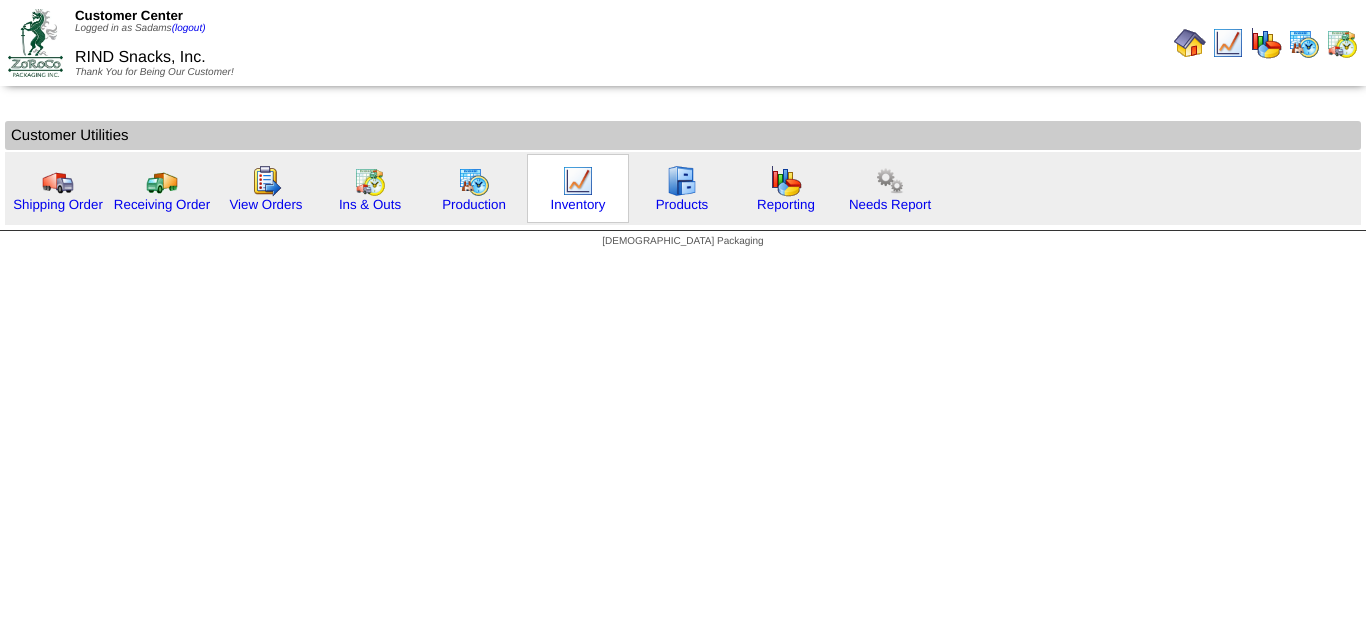scroll, scrollTop: 0, scrollLeft: 0, axis: both 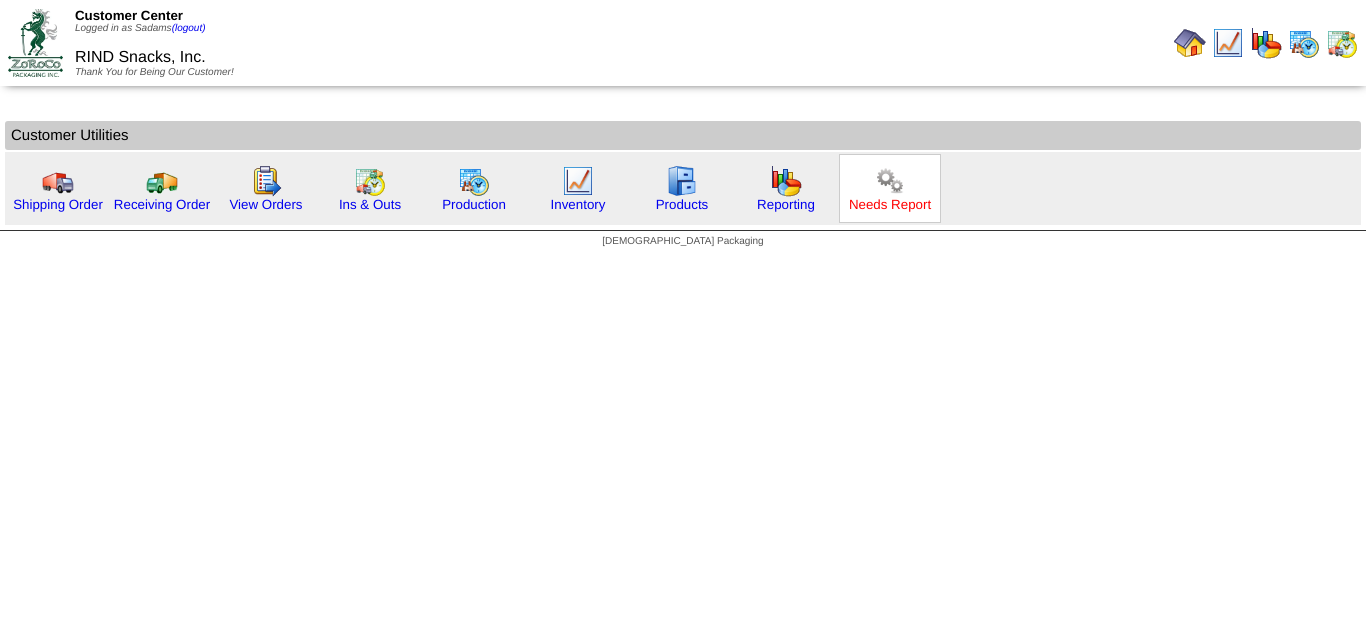 click on "Needs Report" at bounding box center (890, 204) 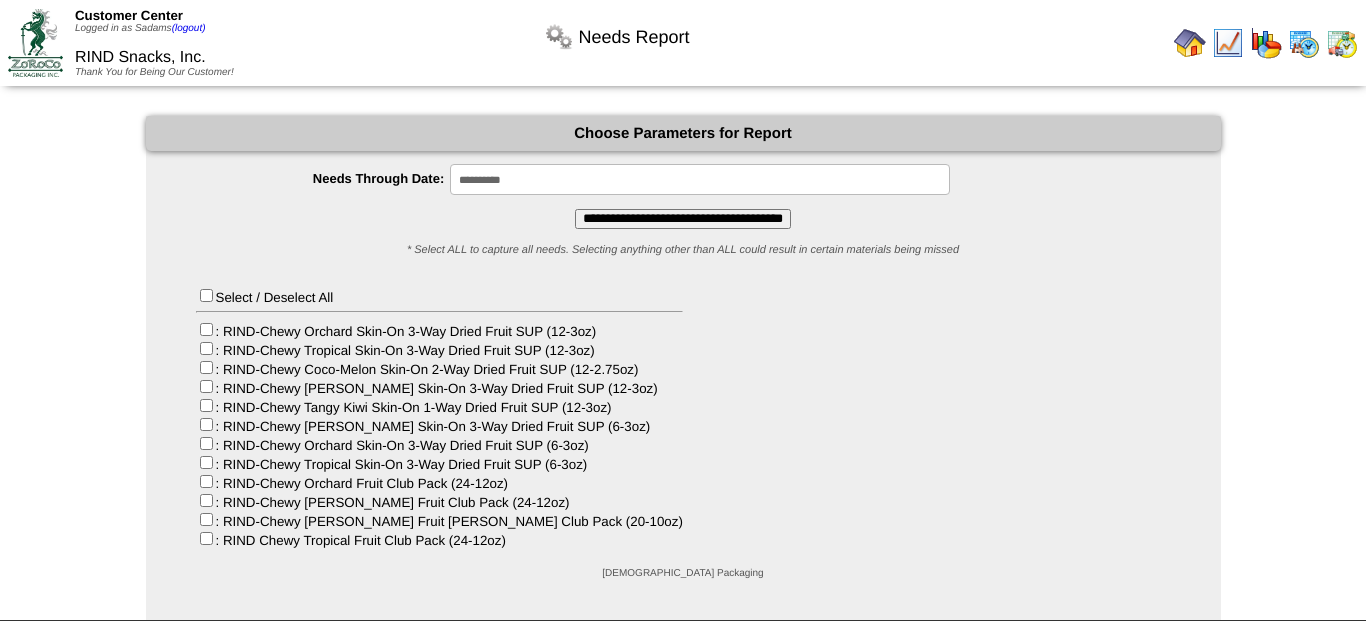 scroll, scrollTop: 0, scrollLeft: 0, axis: both 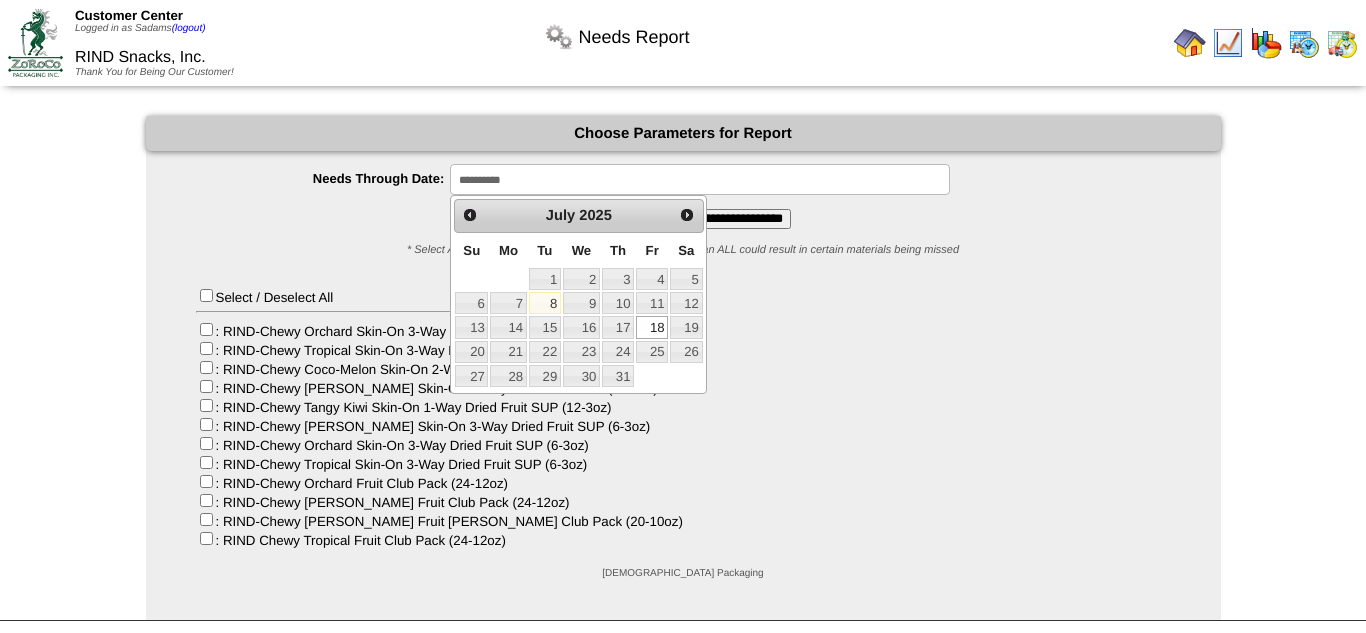 click at bounding box center [652, 376] 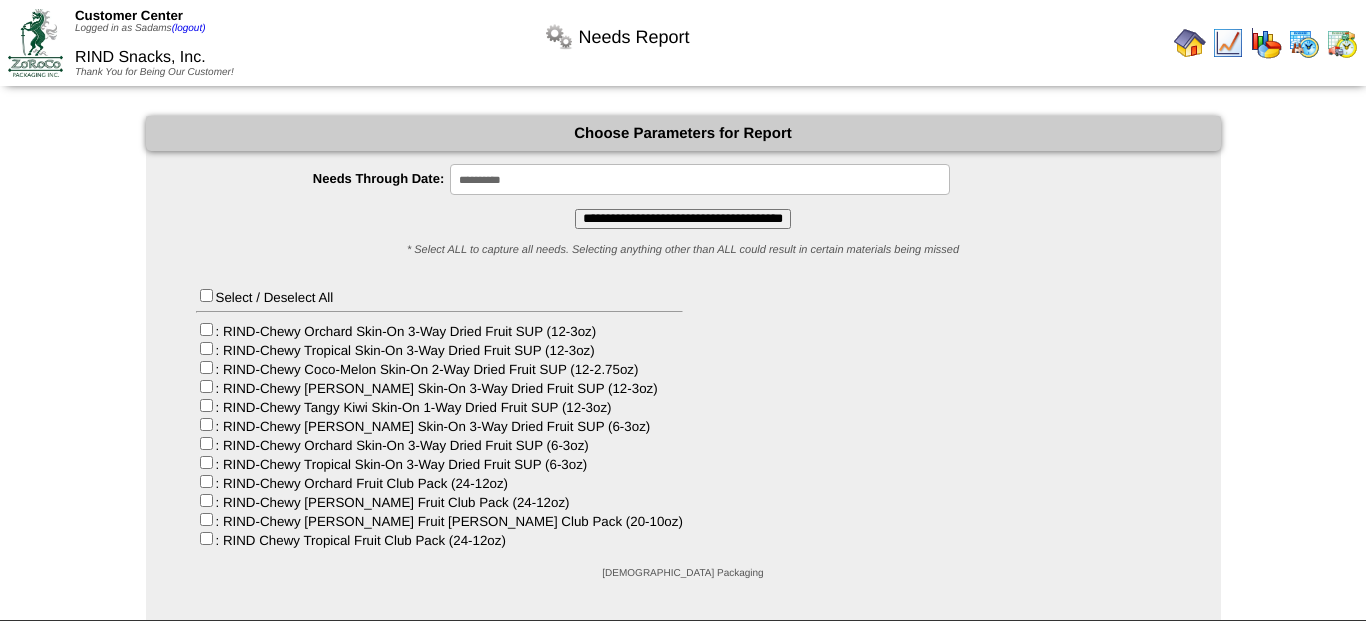 click on "**********" at bounding box center (683, 219) 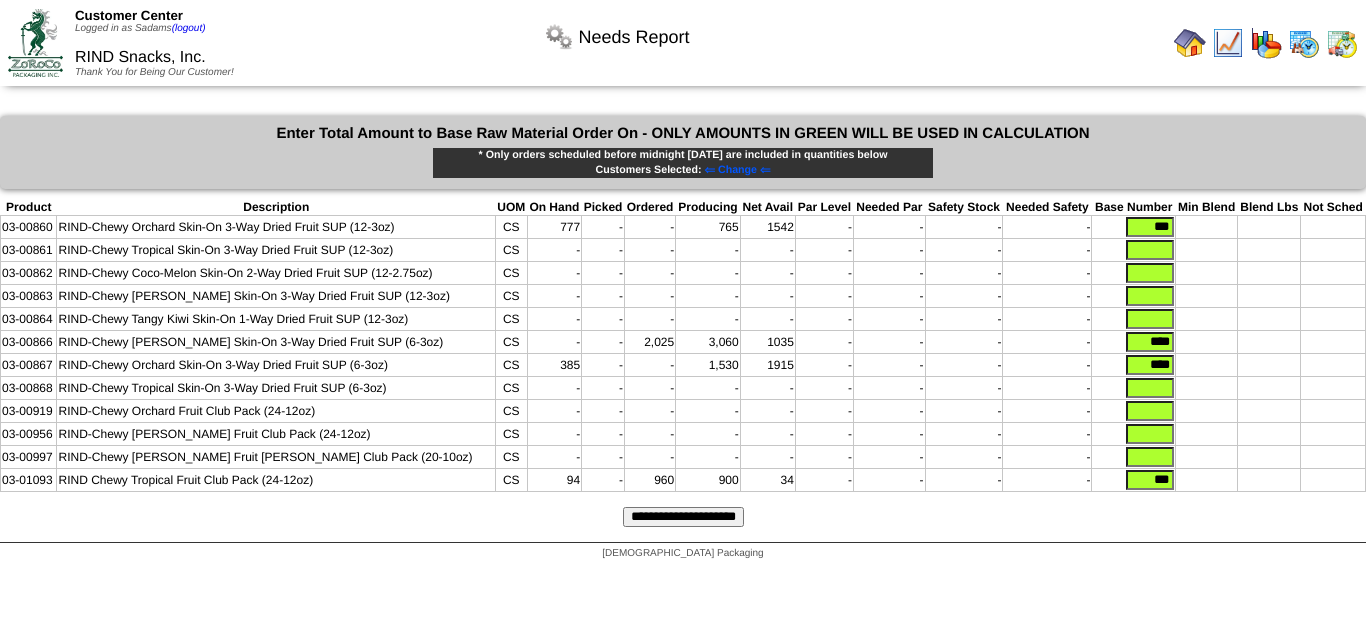 scroll, scrollTop: 0, scrollLeft: 0, axis: both 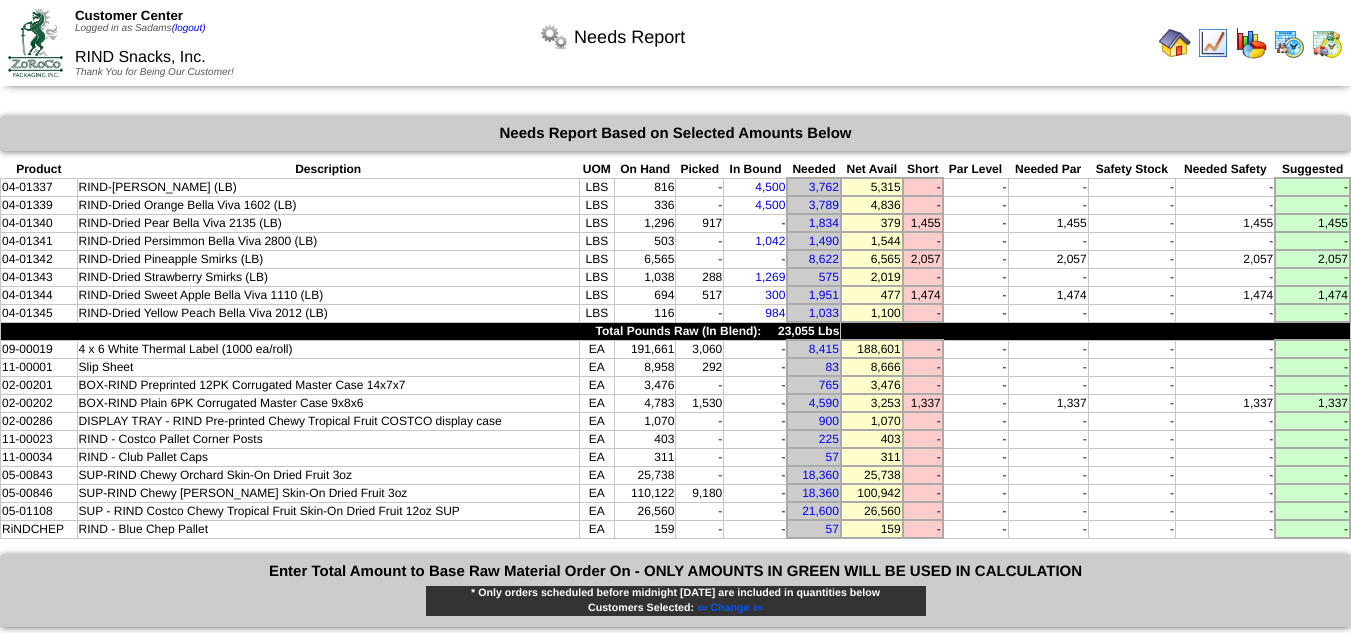 click at bounding box center (1175, 43) 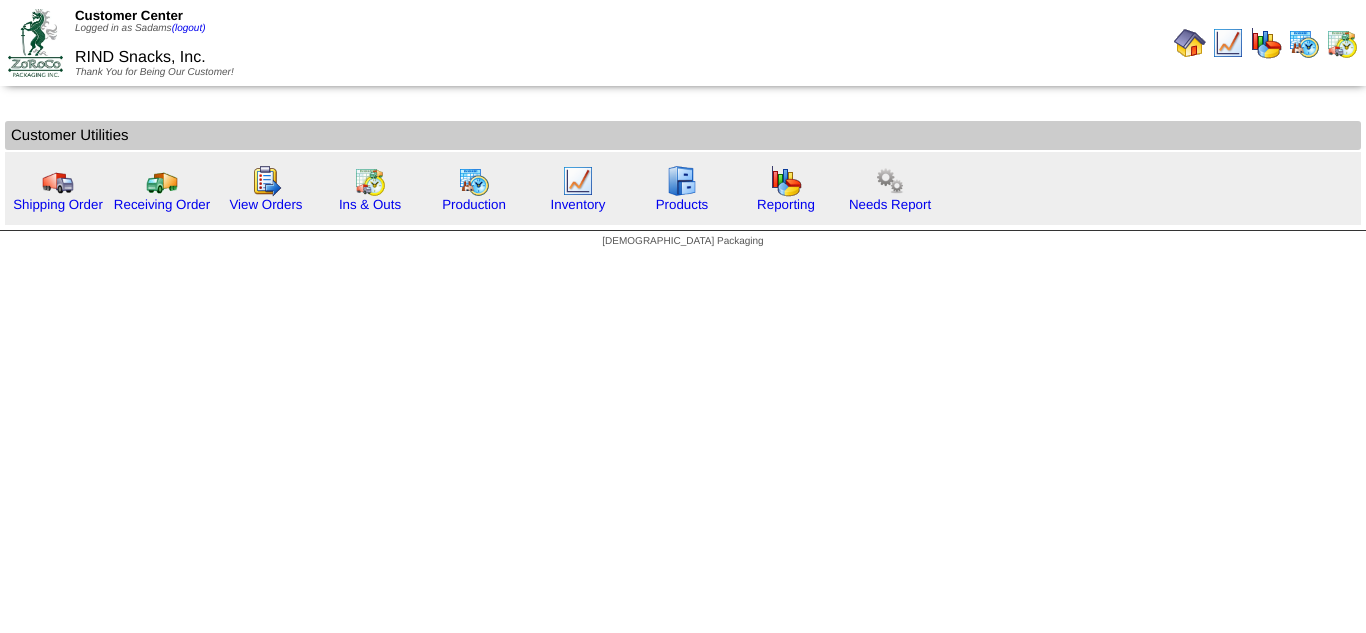 scroll, scrollTop: 0, scrollLeft: 0, axis: both 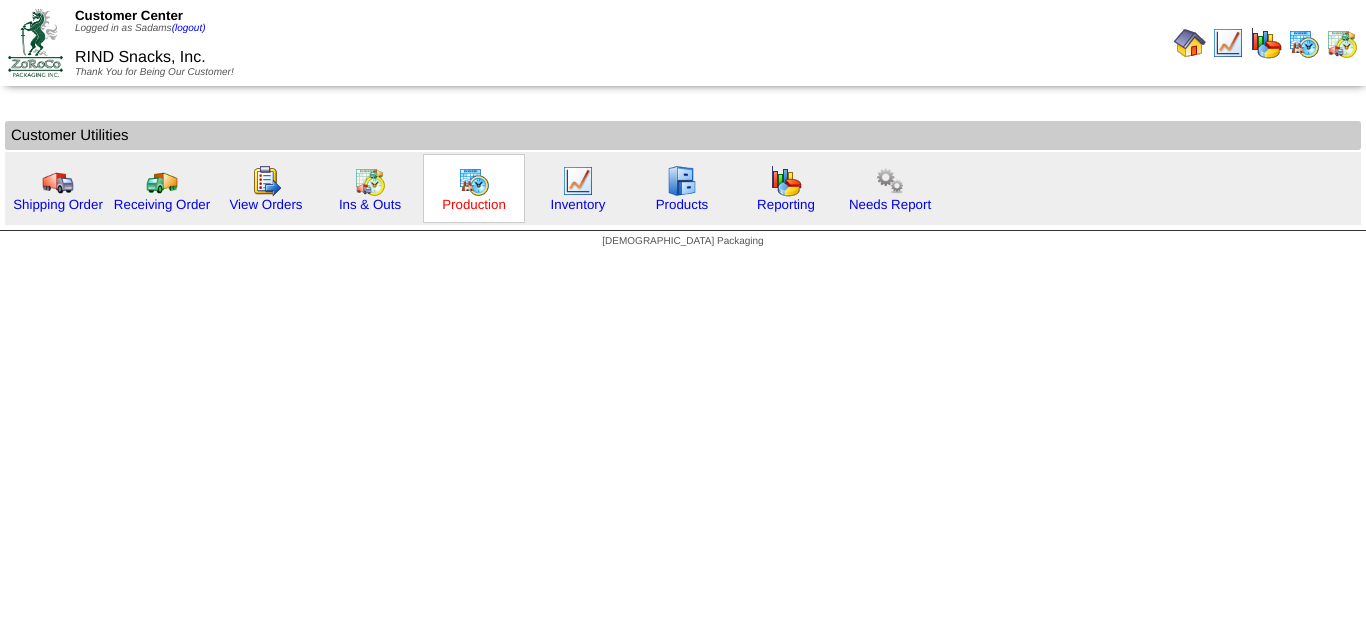 click on "Production" at bounding box center (474, 204) 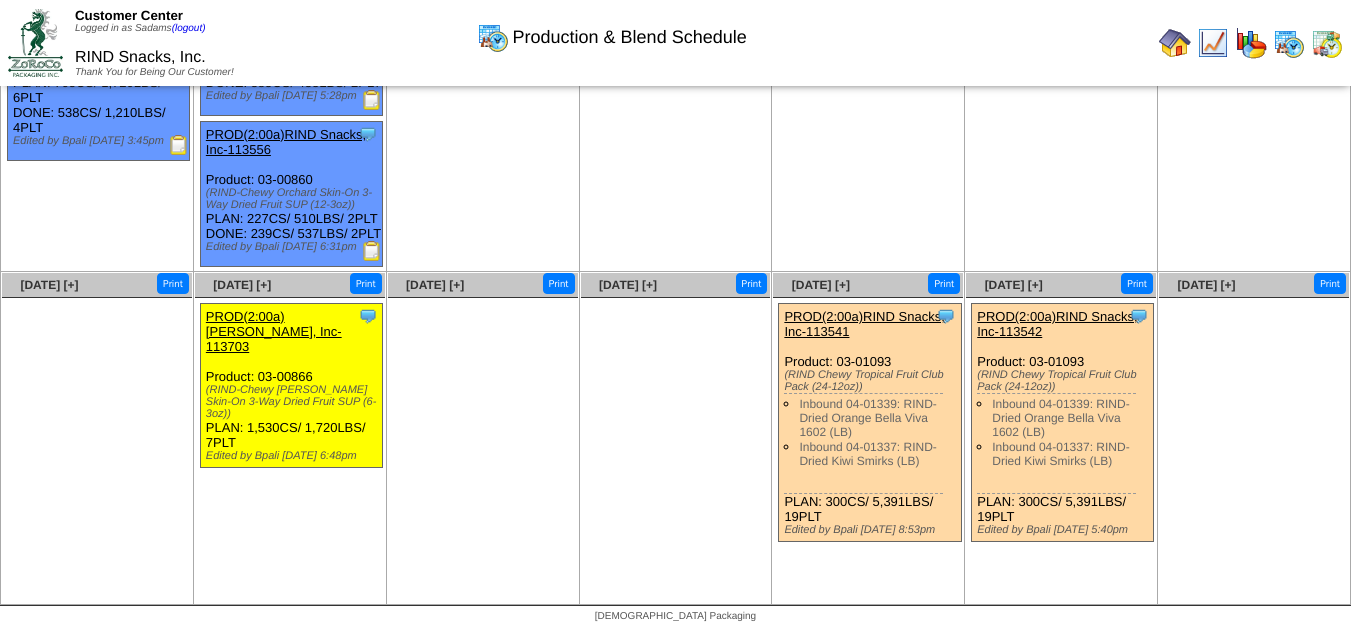scroll, scrollTop: 0, scrollLeft: 0, axis: both 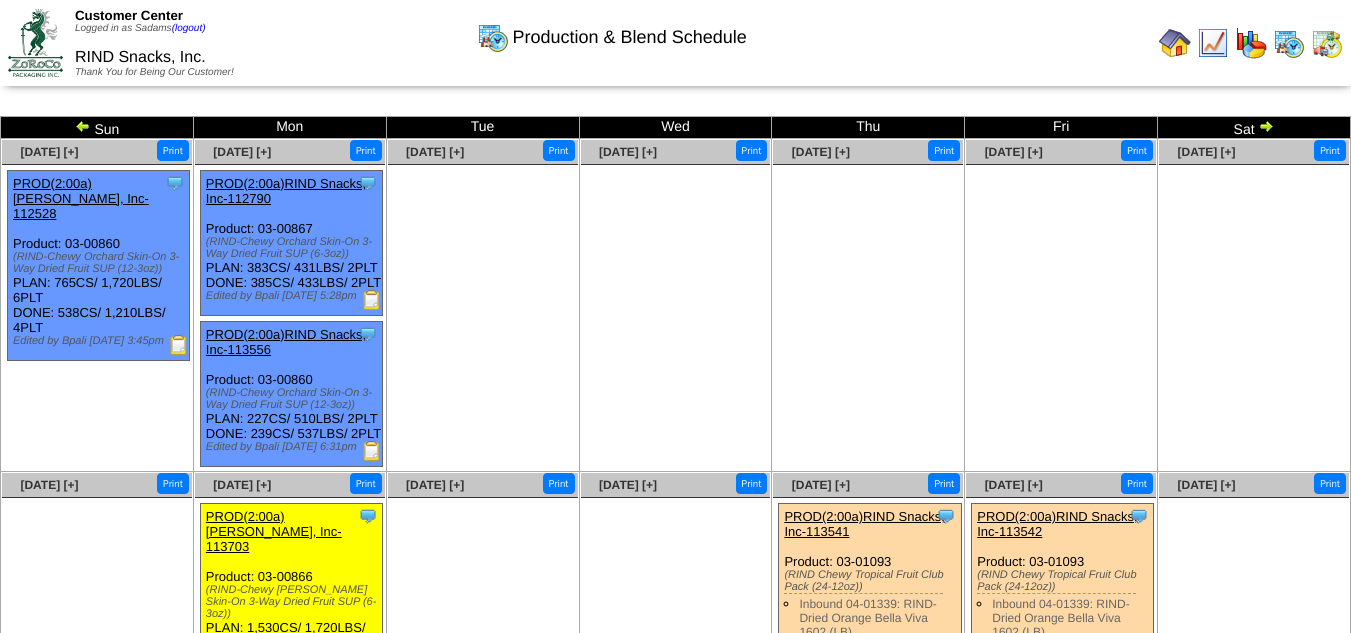 click at bounding box center [1266, 126] 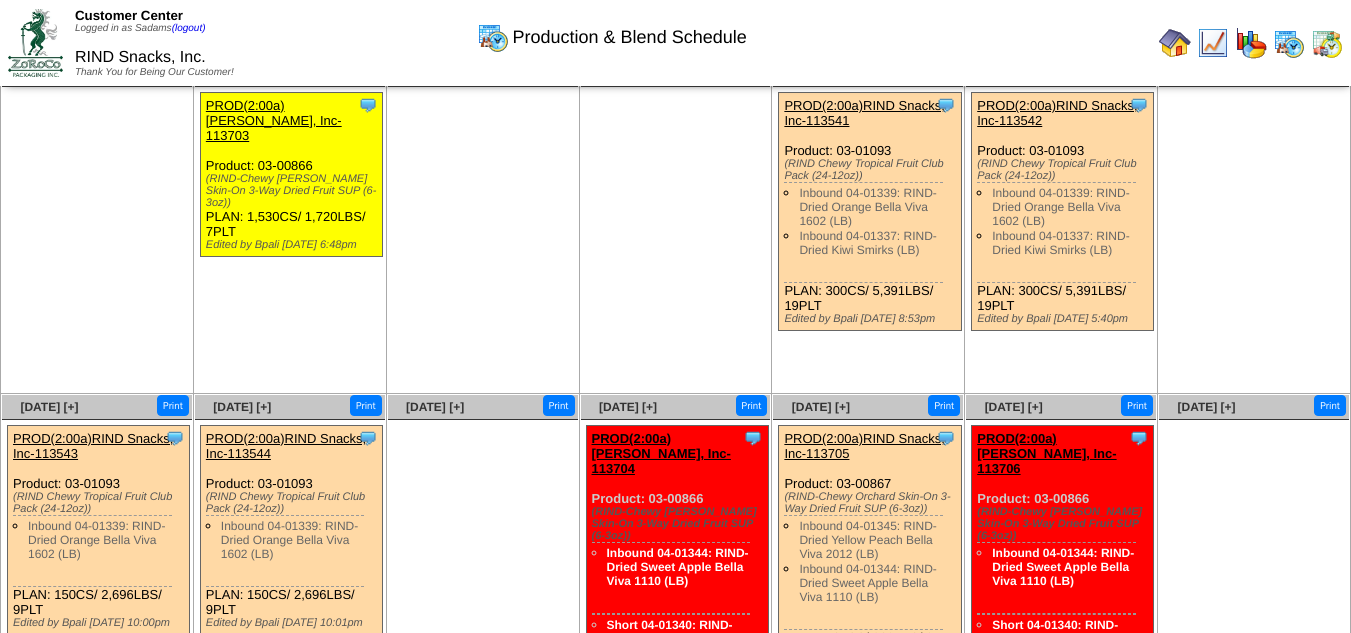 scroll, scrollTop: 79, scrollLeft: 0, axis: vertical 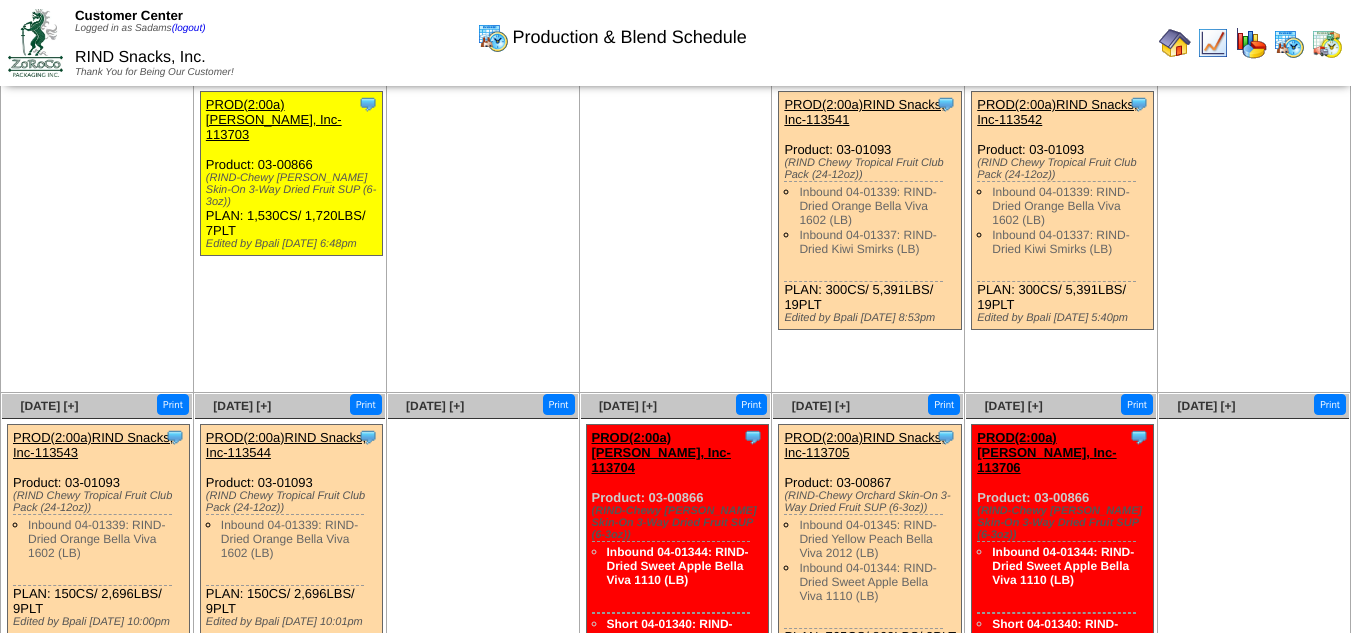 click at bounding box center (676, 236) 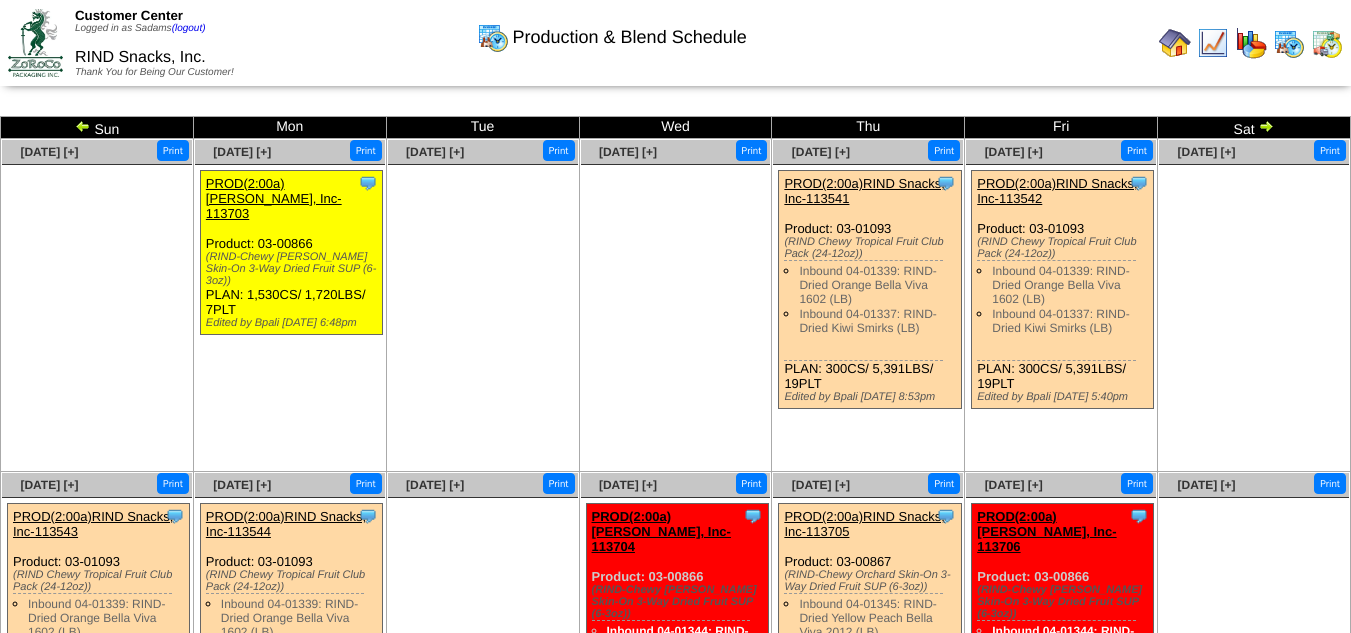 click at bounding box center (1175, 43) 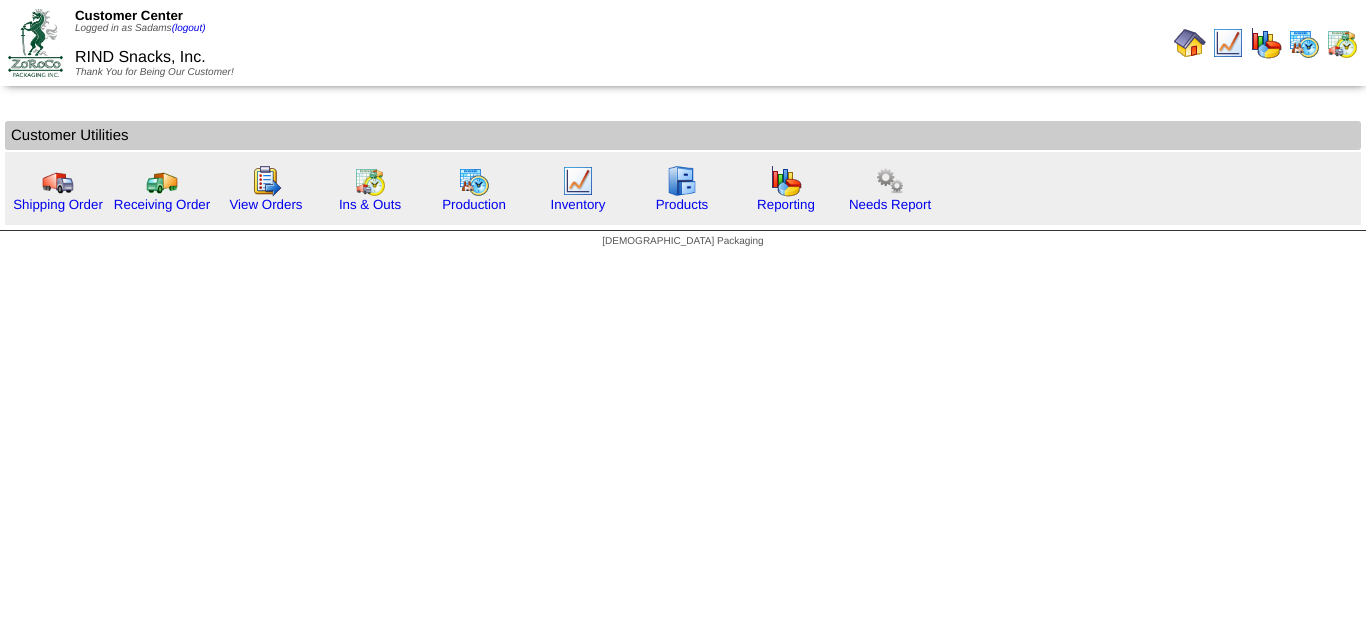 scroll, scrollTop: 0, scrollLeft: 0, axis: both 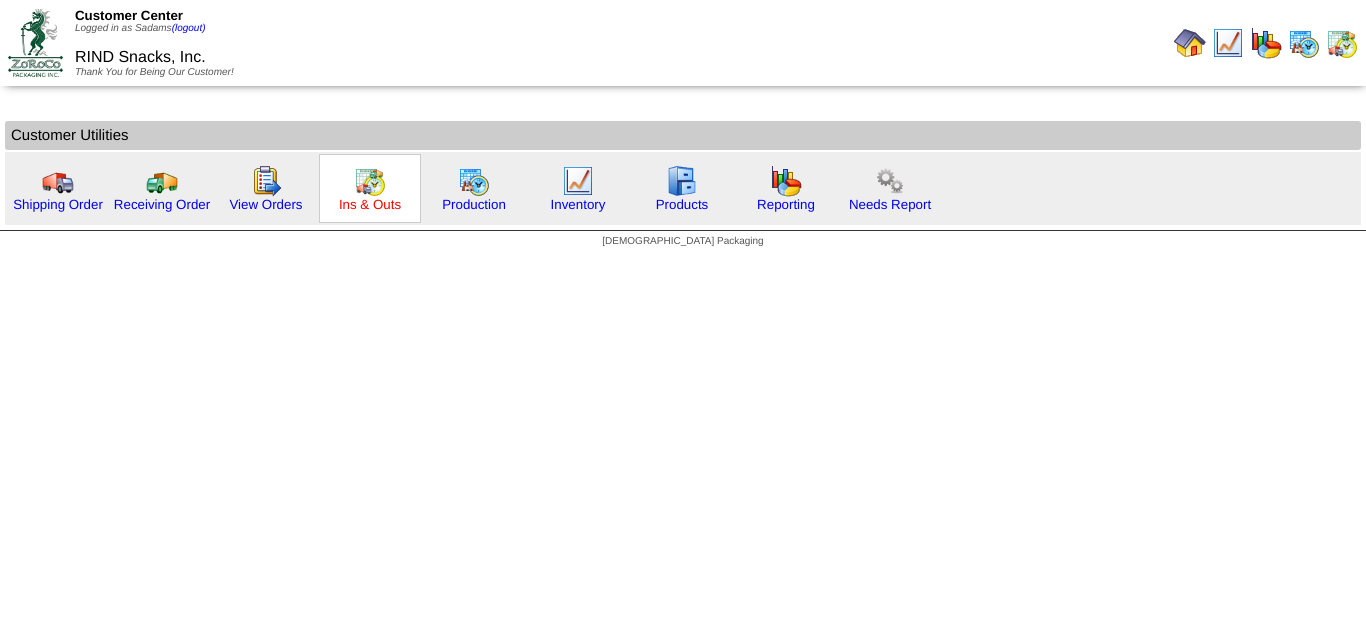 click on "Ins & Outs" 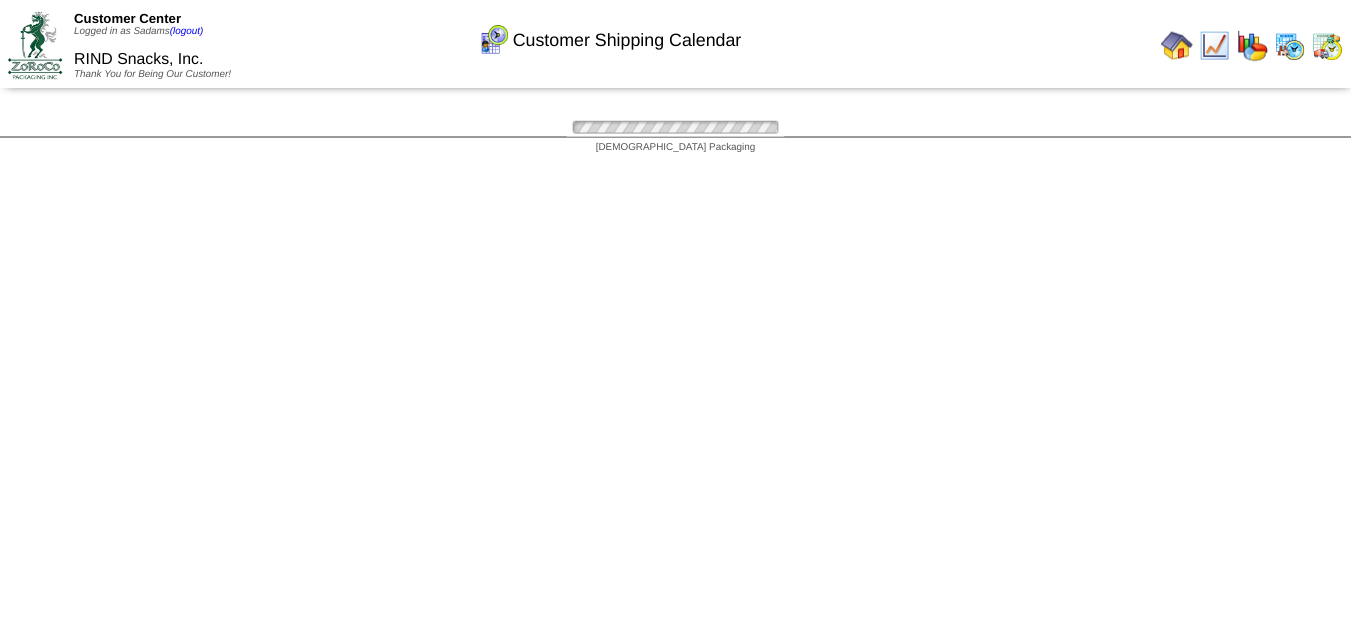 scroll, scrollTop: 0, scrollLeft: 0, axis: both 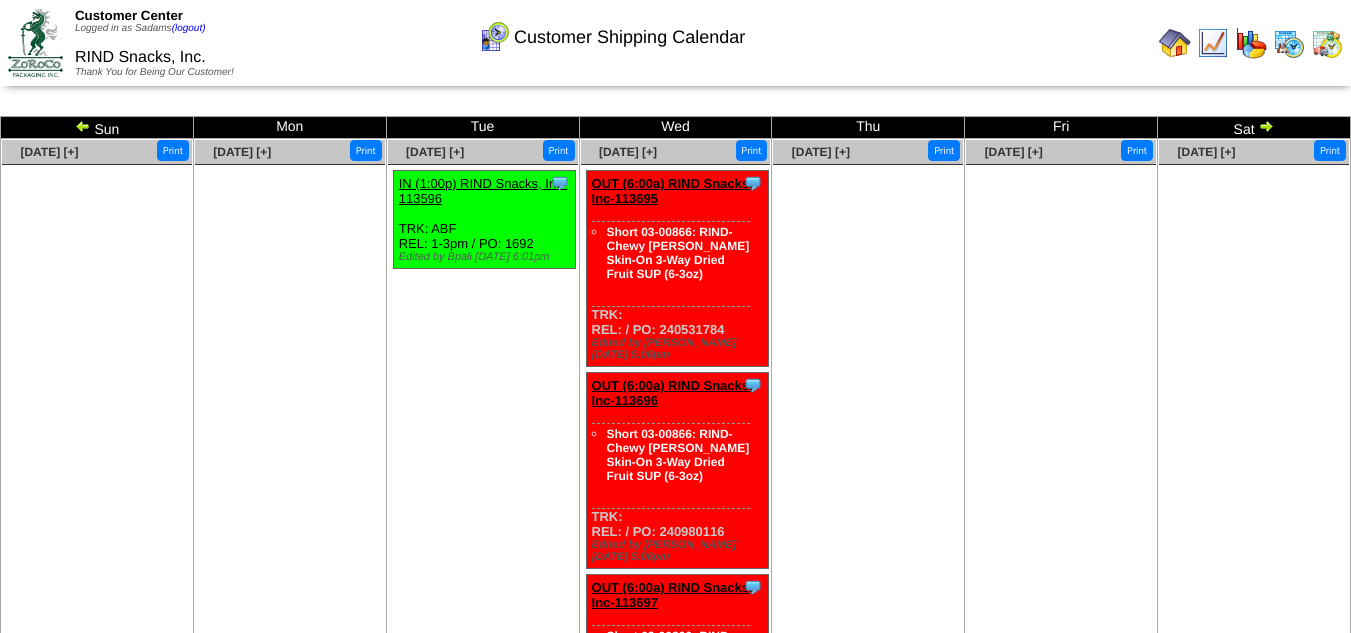 click at bounding box center (83, 126) 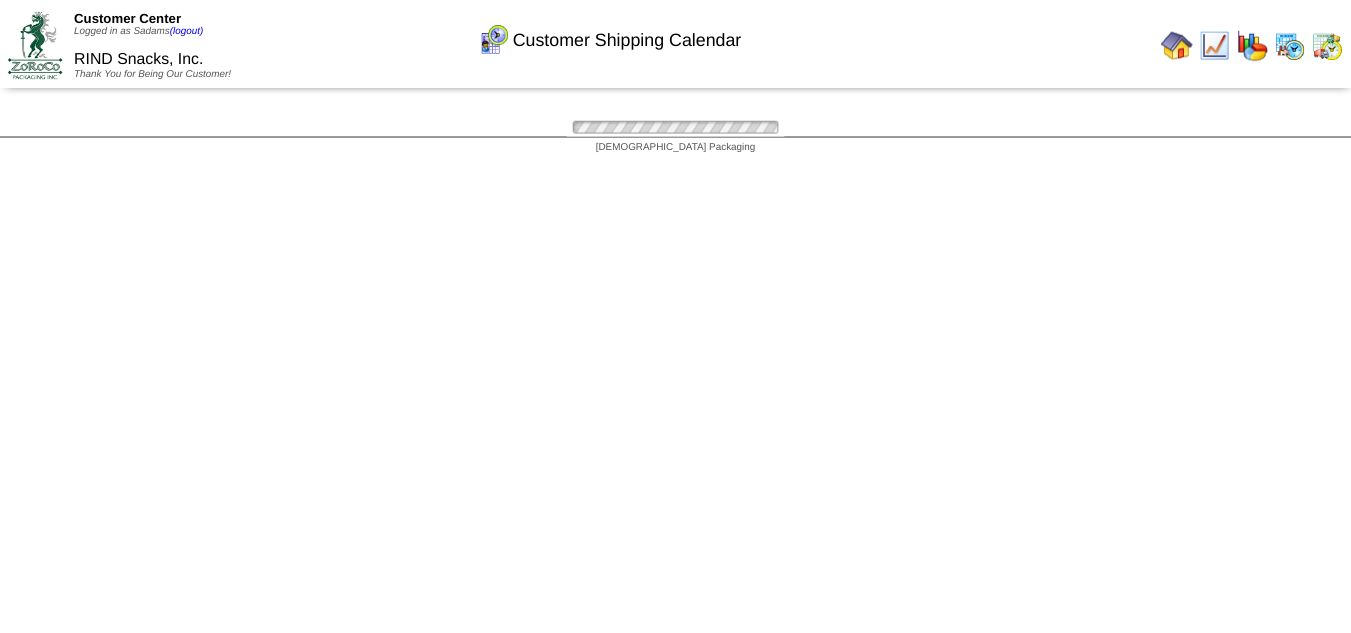 scroll, scrollTop: 0, scrollLeft: 0, axis: both 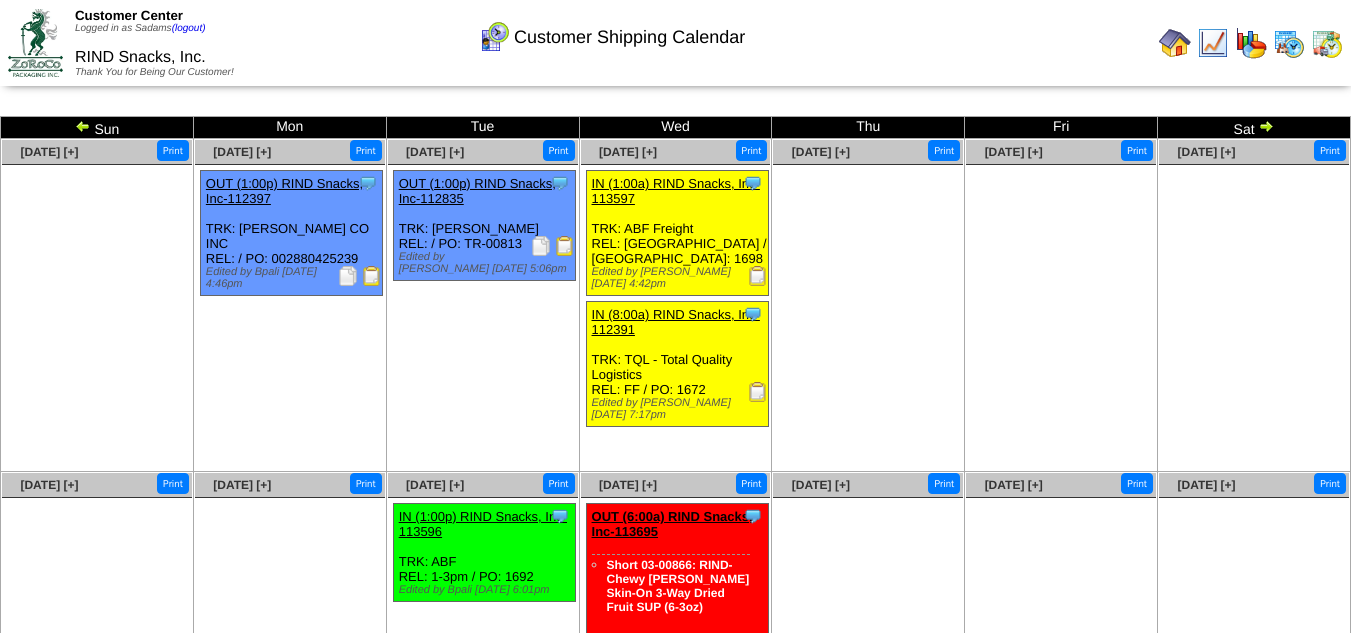 click at bounding box center (83, 126) 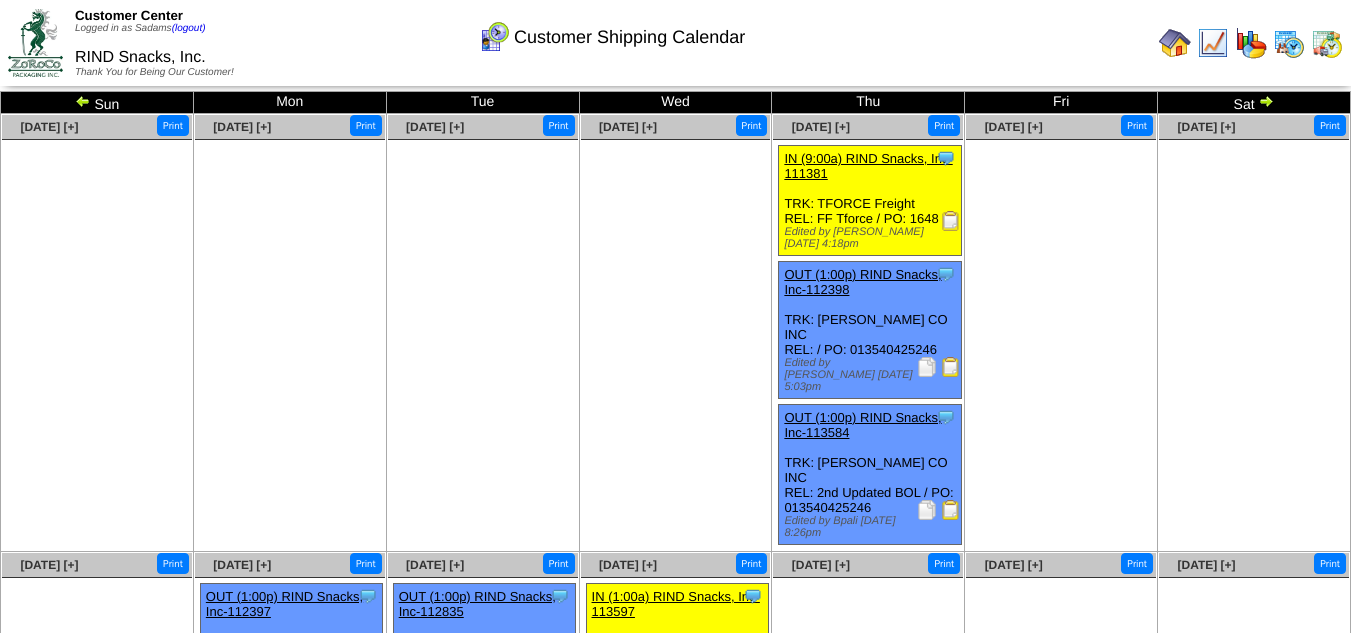 scroll, scrollTop: 20, scrollLeft: 0, axis: vertical 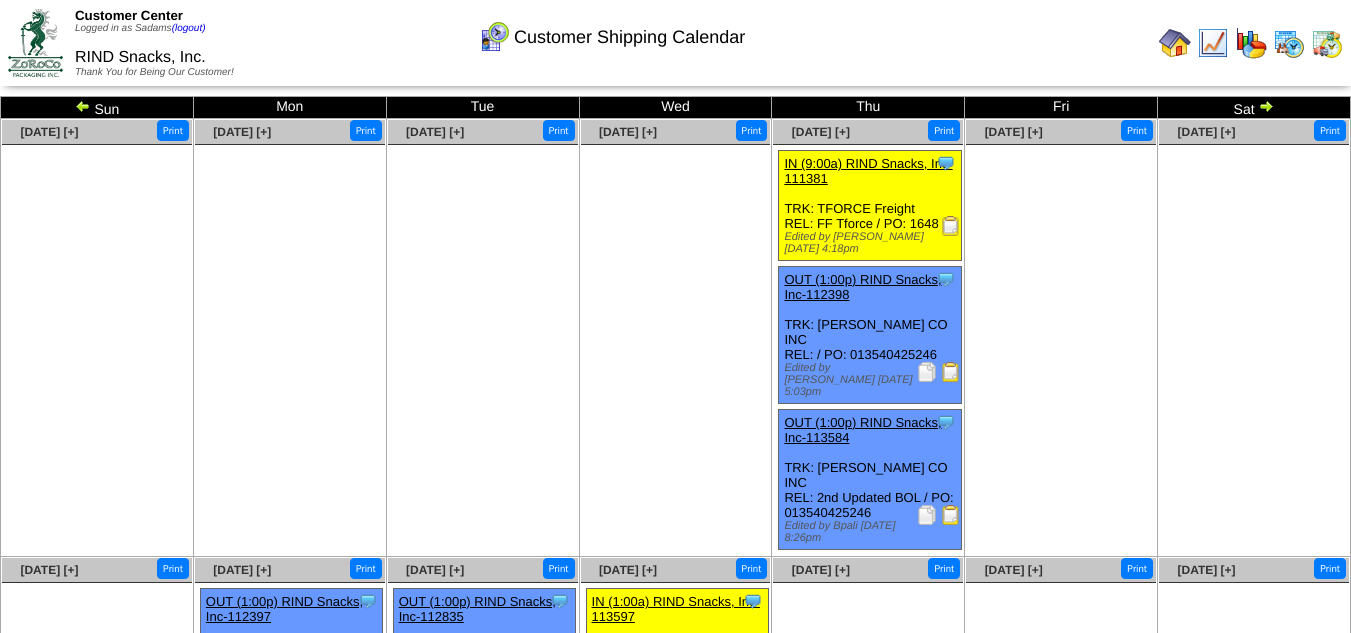 click at bounding box center [951, 515] 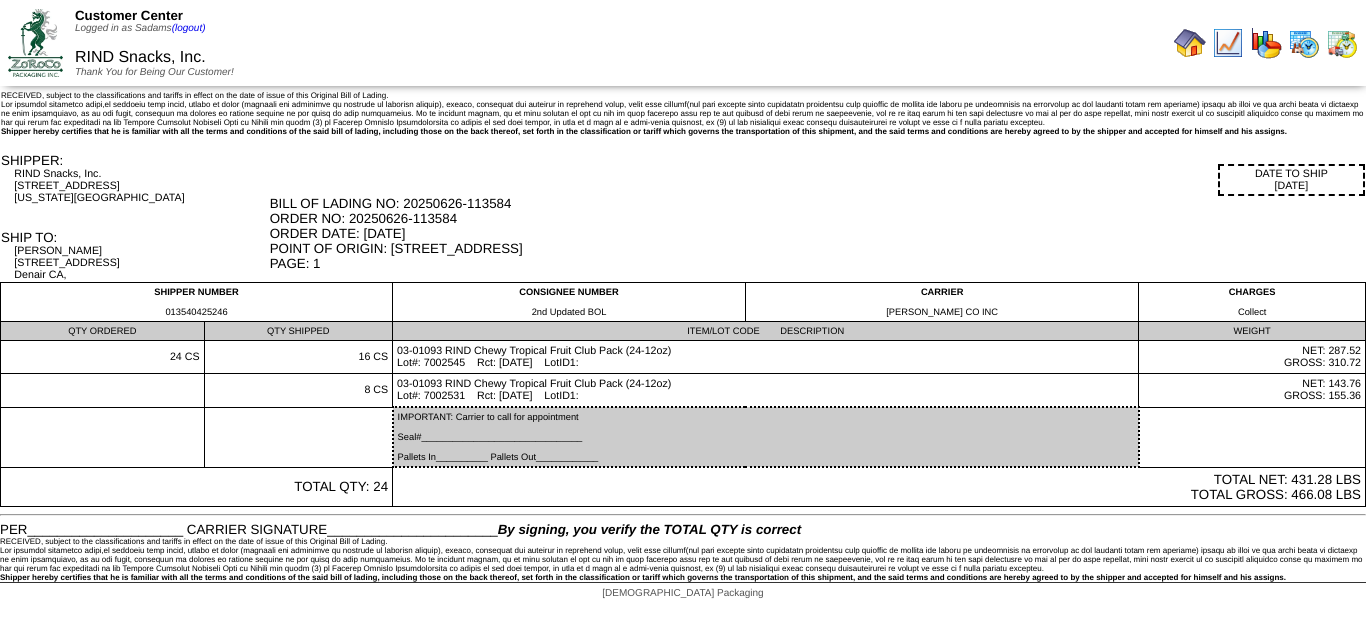 scroll, scrollTop: 0, scrollLeft: 0, axis: both 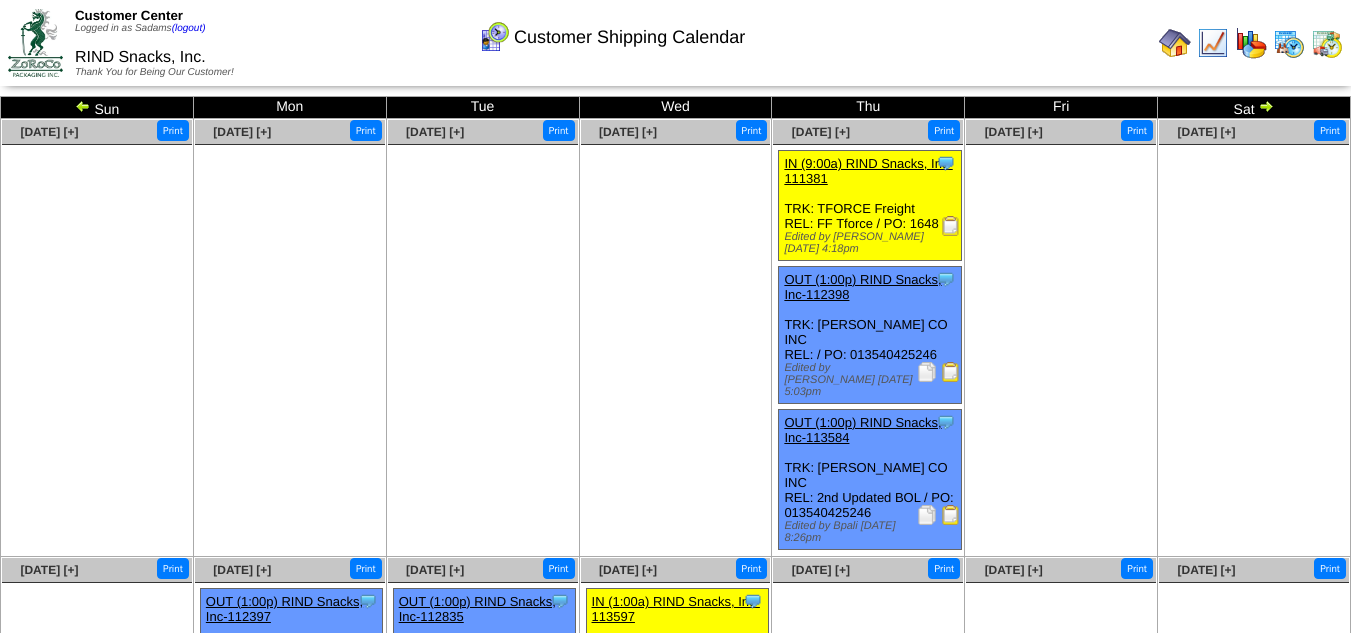 click at bounding box center [951, 372] 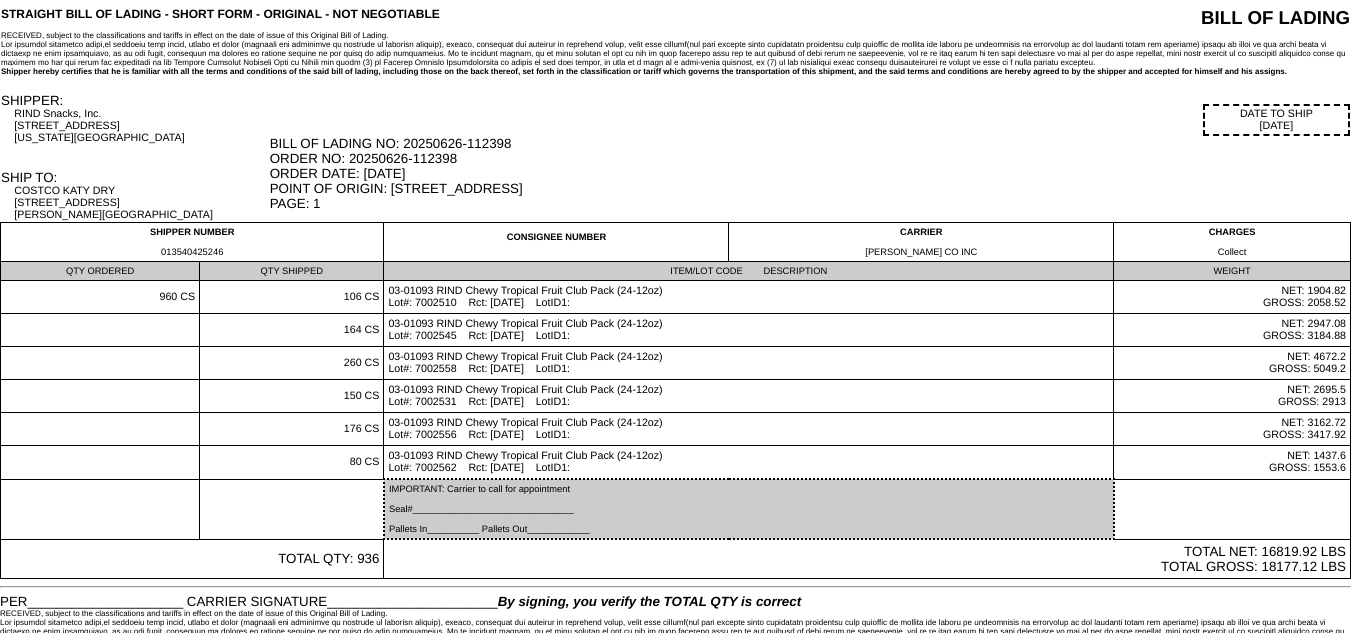 scroll, scrollTop: 49, scrollLeft: 0, axis: vertical 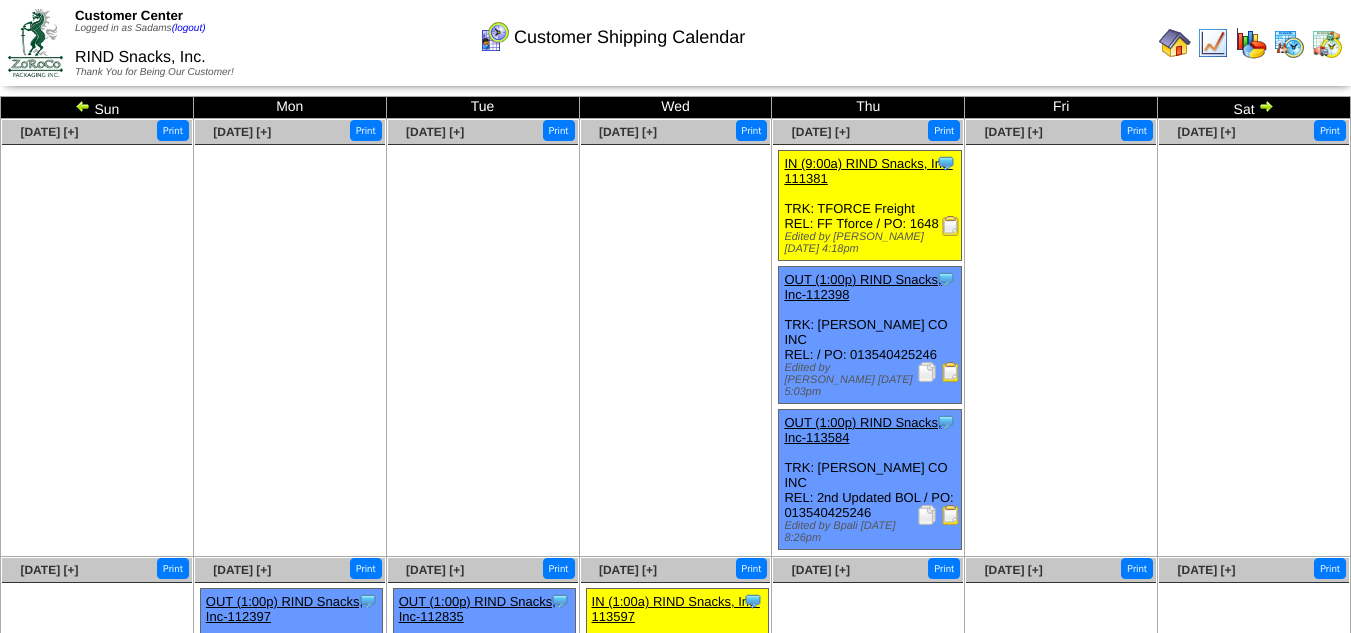 click at bounding box center (951, 515) 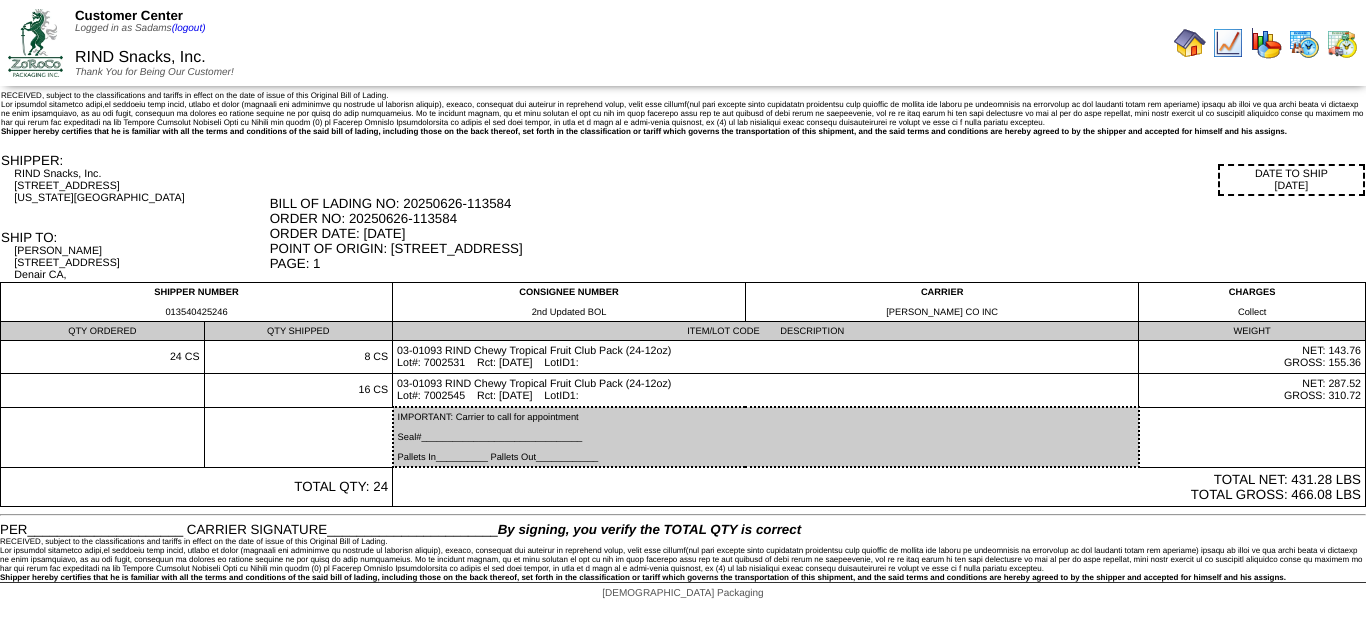 scroll, scrollTop: 0, scrollLeft: 0, axis: both 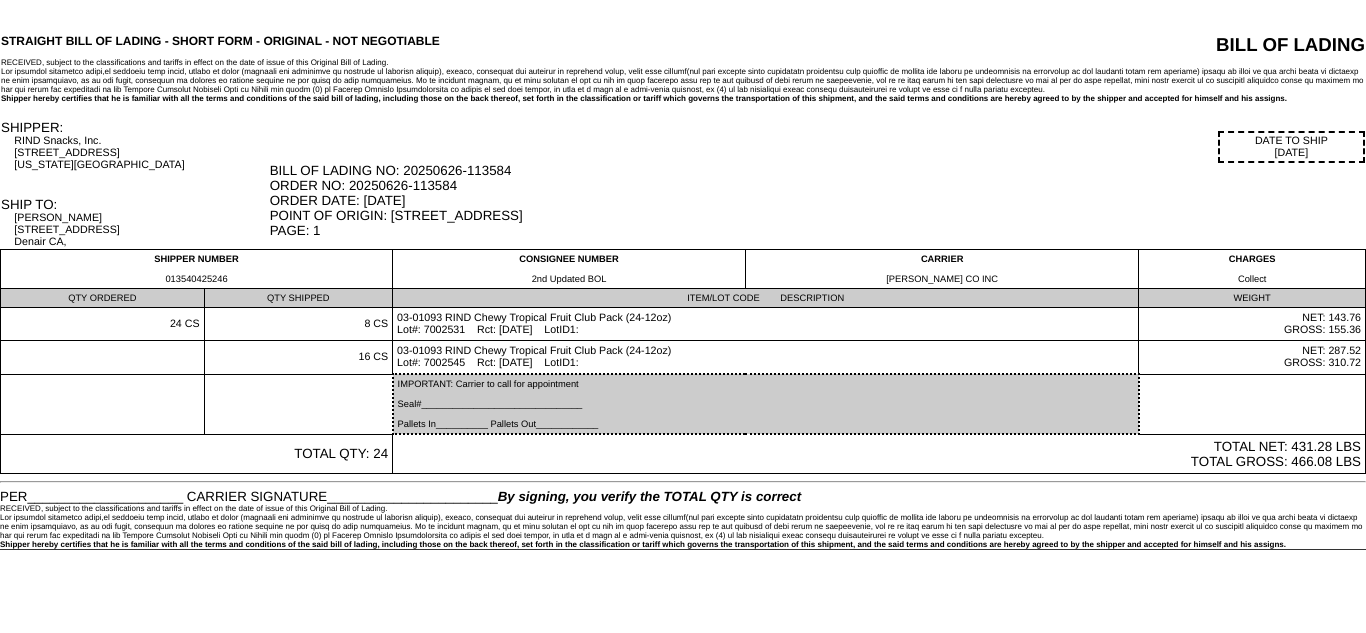 click on "SHIP TO:
Bella Viva Orchards 3019 S Quincy Rd Denair  CA," at bounding box center (134, 222) 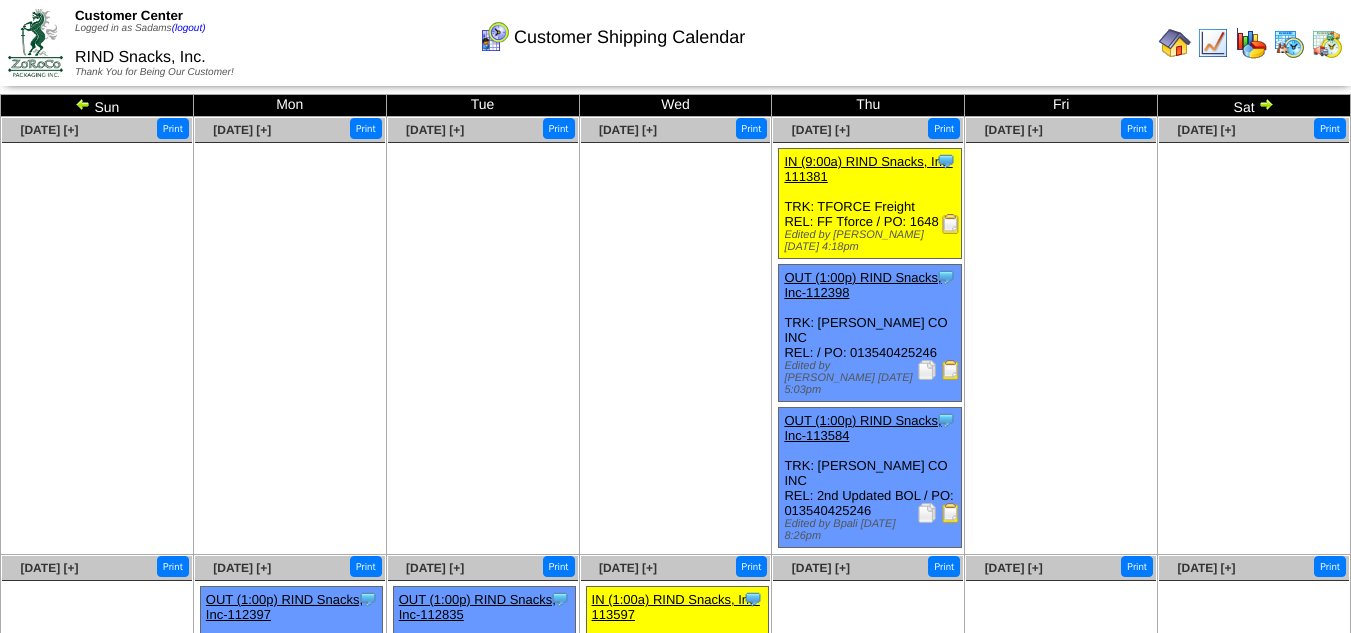 scroll, scrollTop: 0, scrollLeft: 0, axis: both 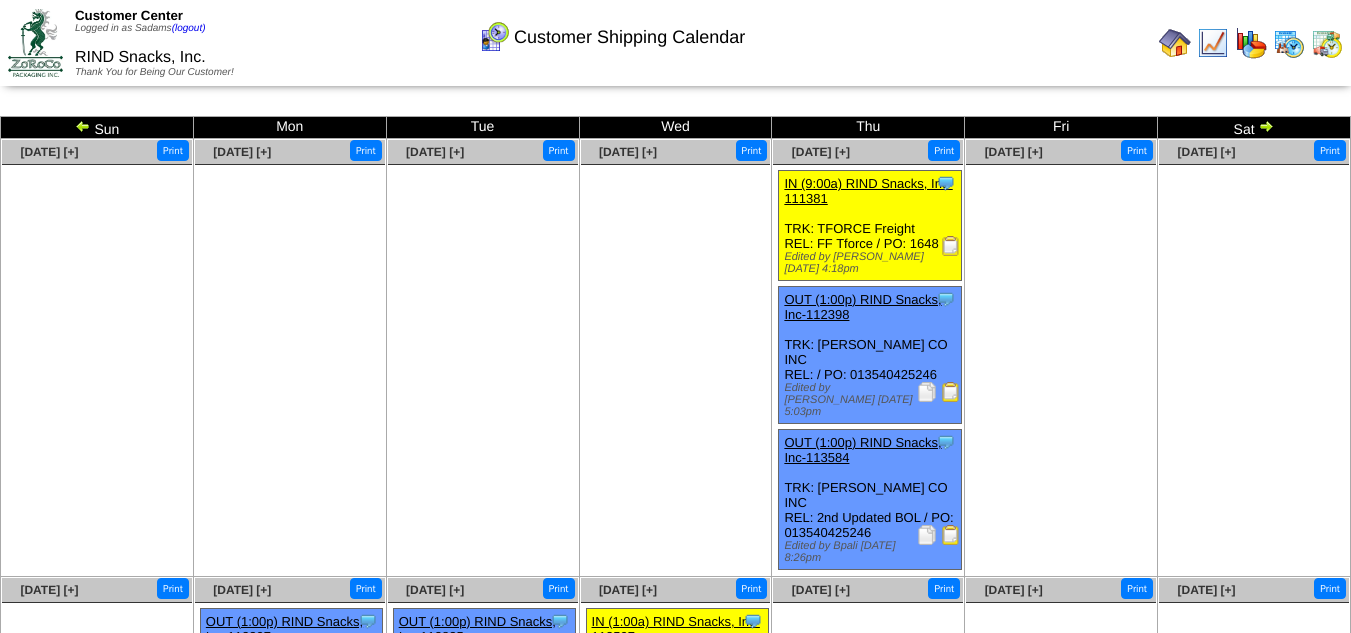 click on "Clone Item
OUT
(1:00p)
RIND Snacks, Inc-112398
RIND Snacks, Inc.
ScheduleID: 112398
960 CS:
03-01093
* 936
Shipped
(RIND Chewy Tropical Fruit Club Pack (24-12oz))
Total" at bounding box center [870, 355] 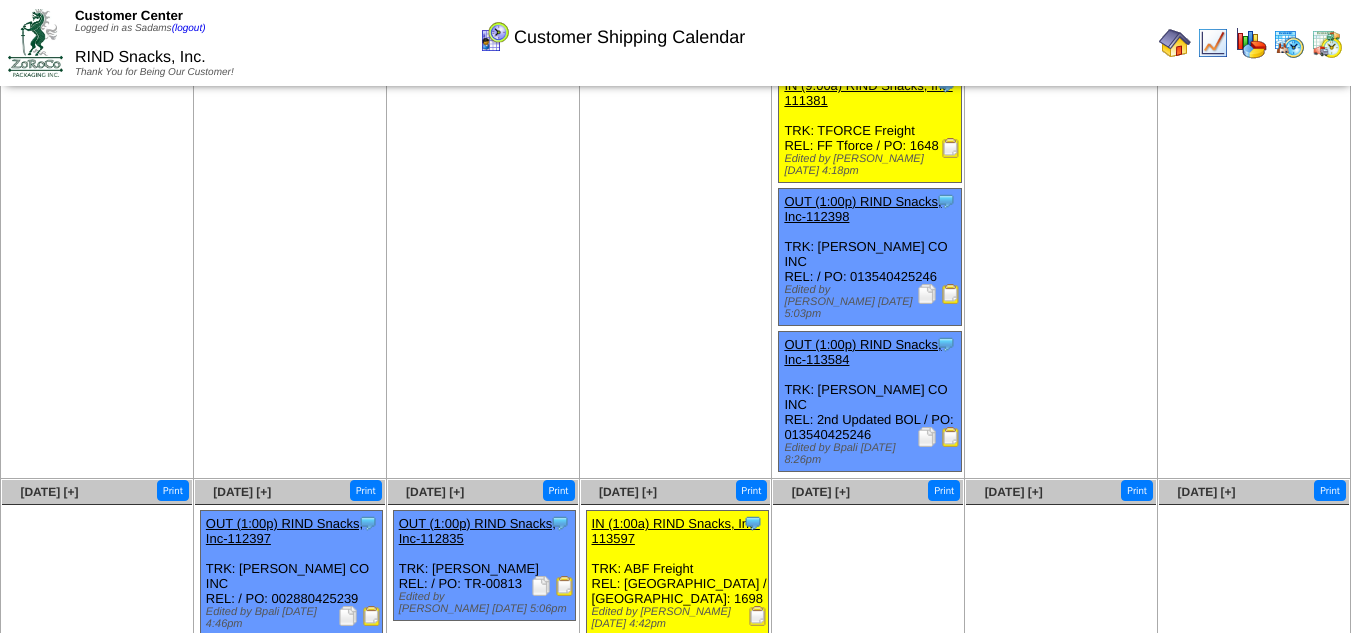 scroll, scrollTop: 0, scrollLeft: 0, axis: both 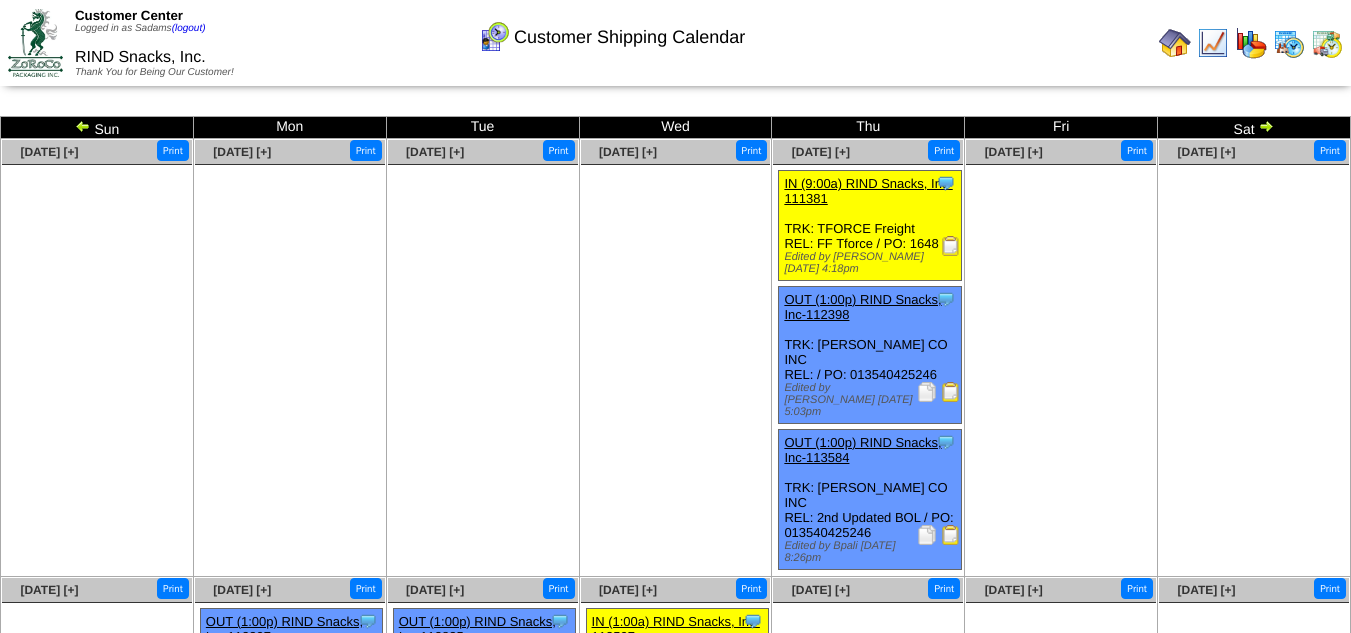 click at bounding box center [1175, 43] 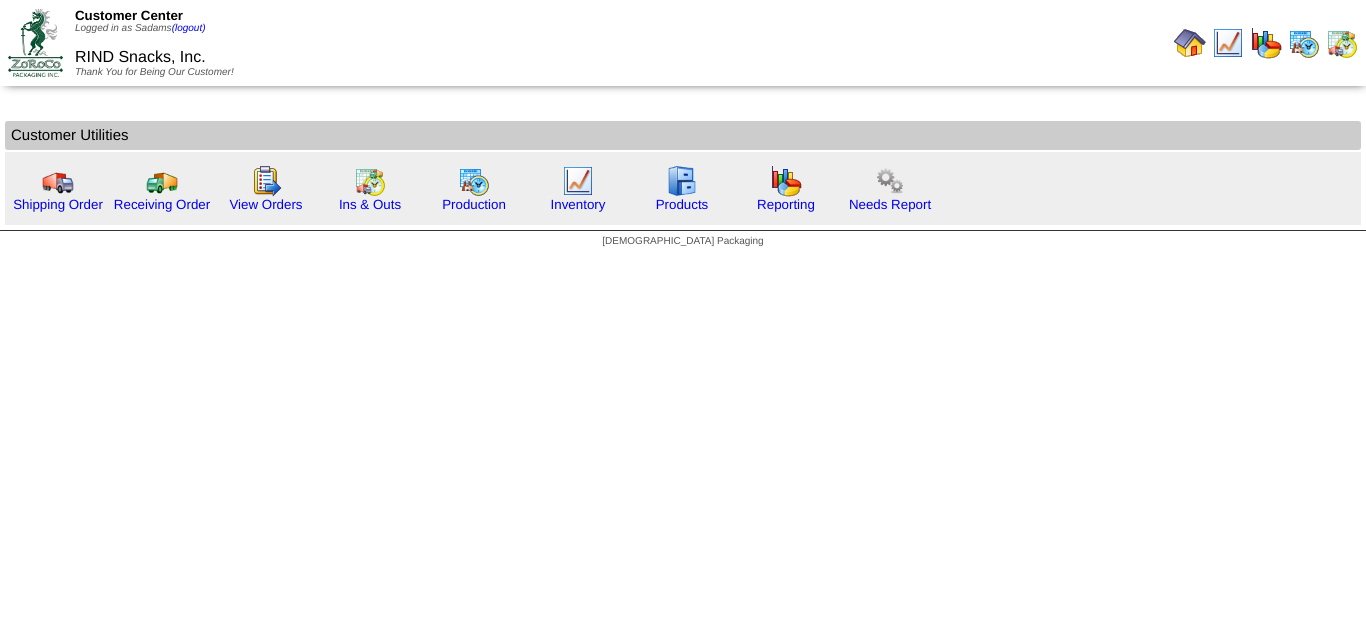 scroll, scrollTop: 0, scrollLeft: 0, axis: both 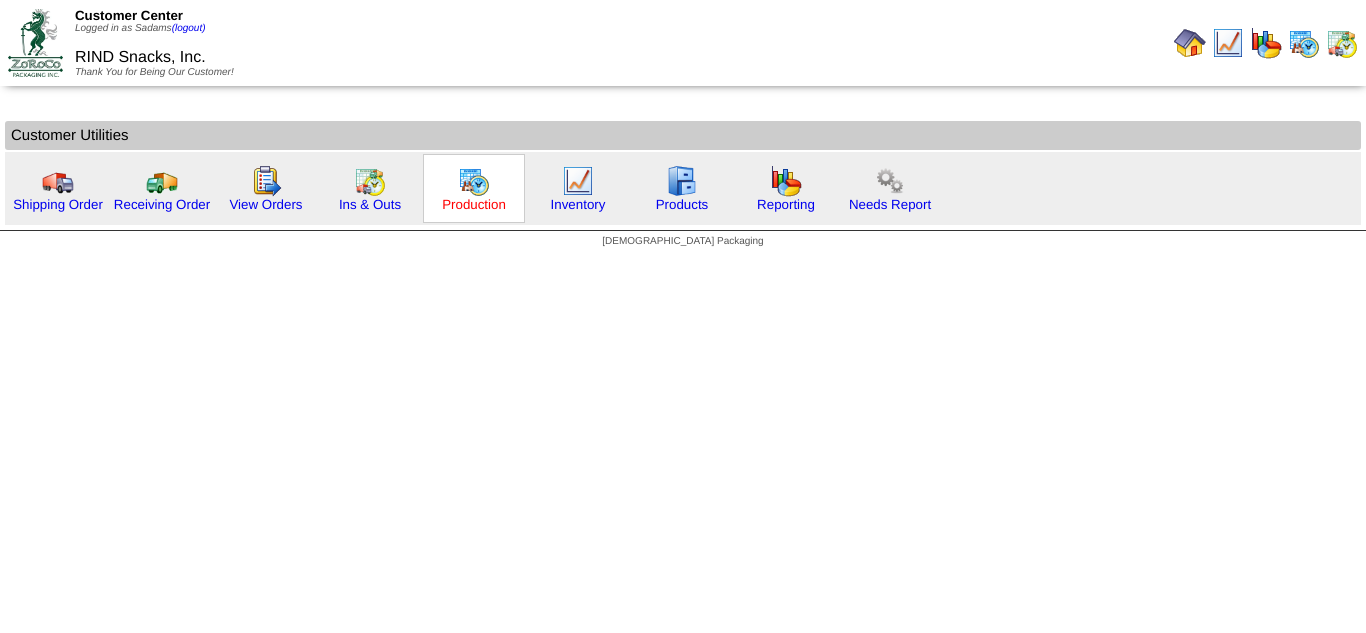 click on "Production" at bounding box center (474, 204) 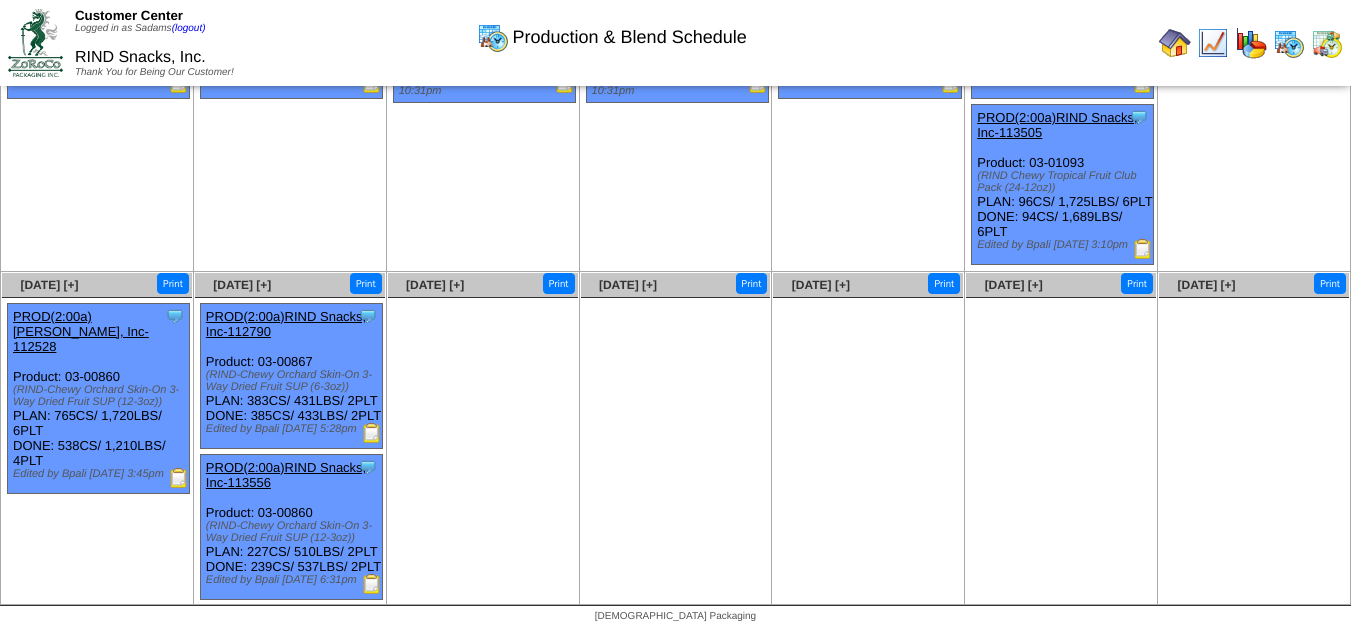 scroll, scrollTop: 0, scrollLeft: 0, axis: both 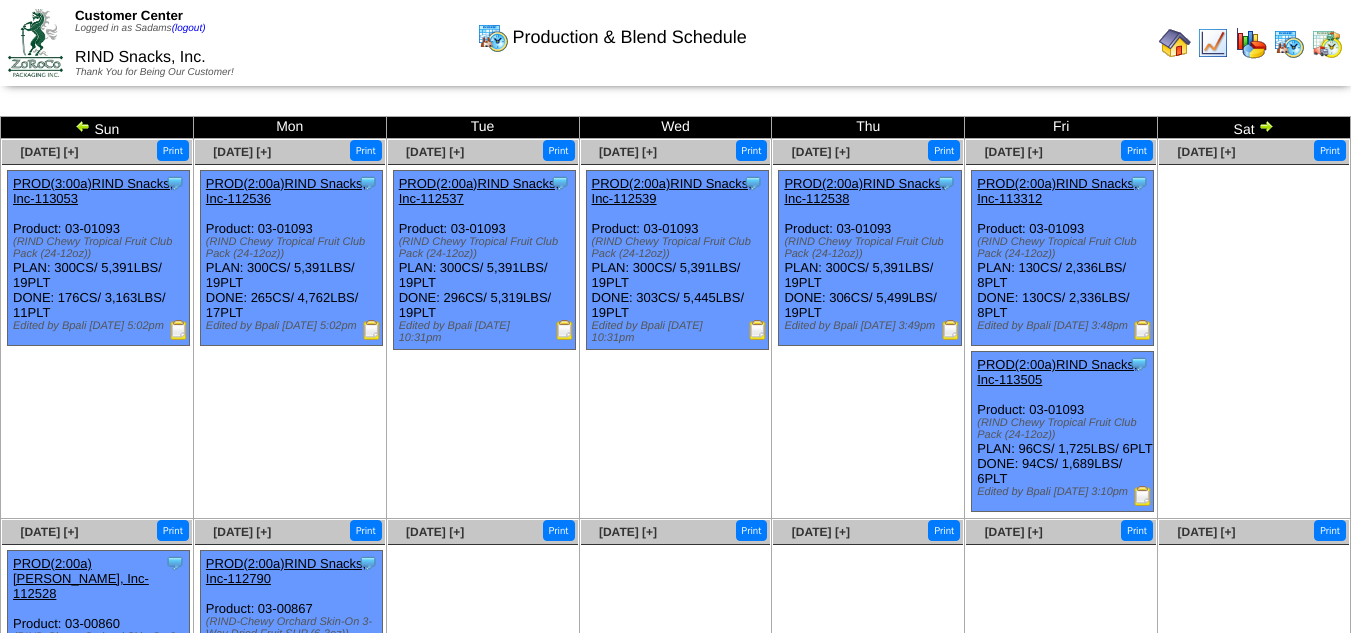 click at bounding box center (1266, 126) 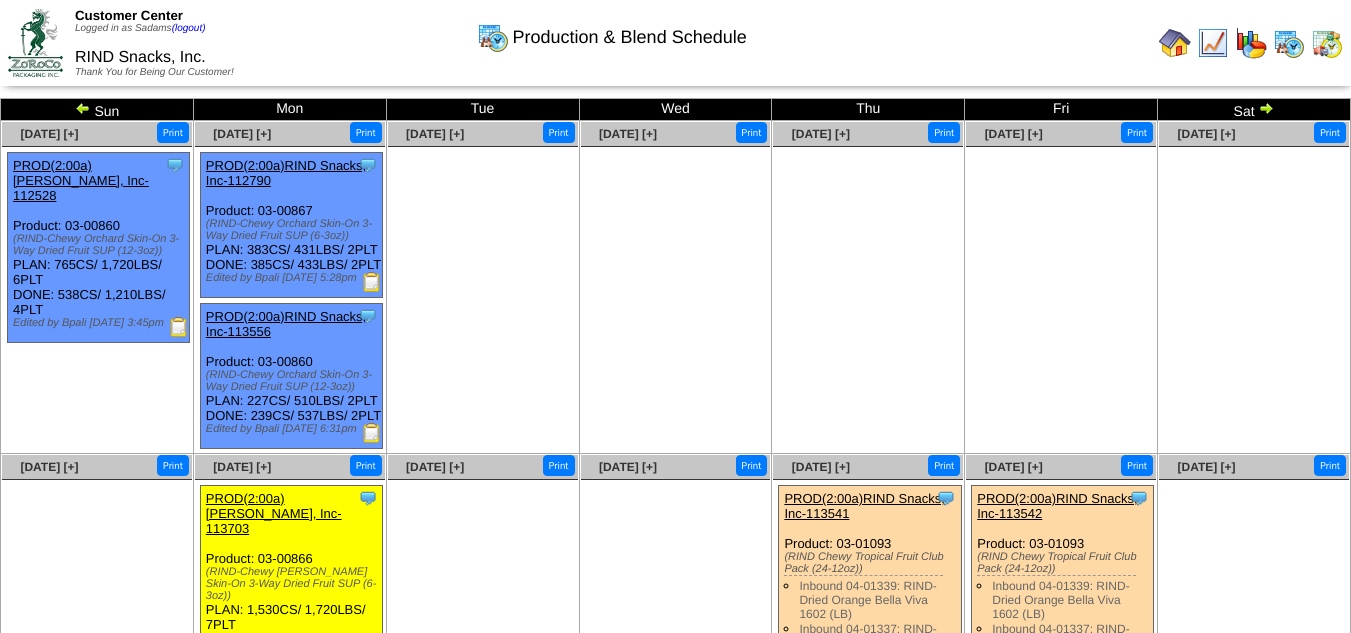 scroll, scrollTop: 0, scrollLeft: 0, axis: both 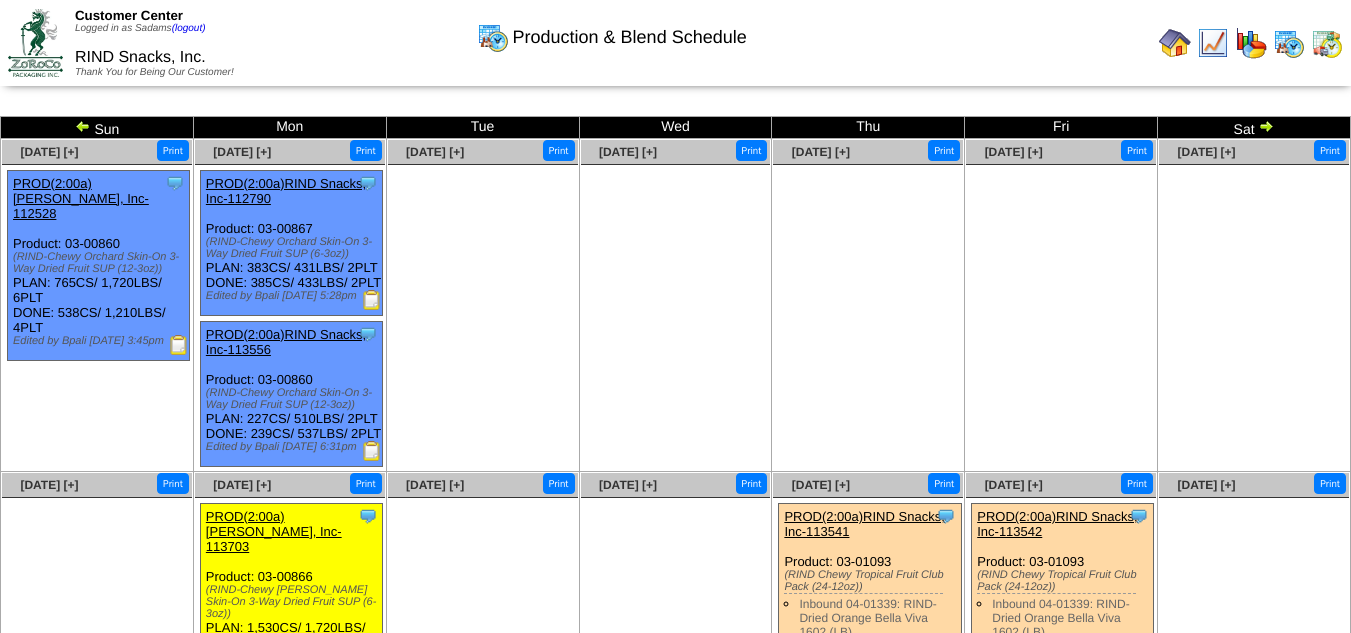 click at bounding box center [1266, 126] 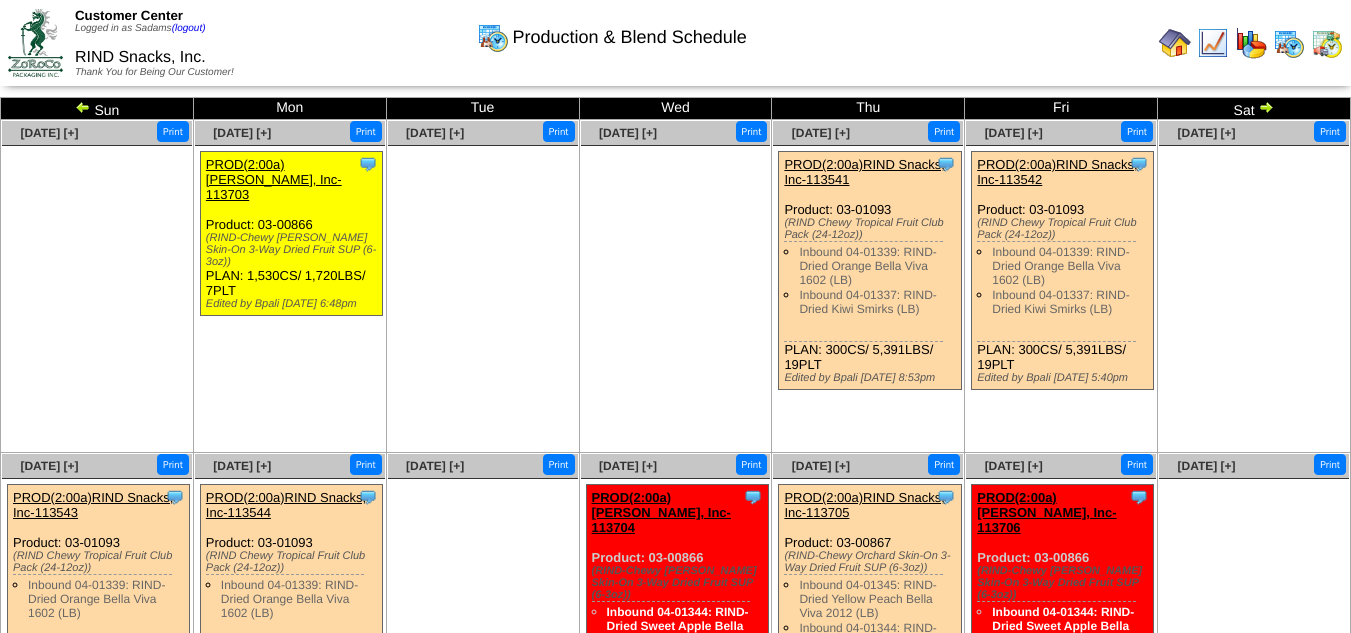scroll, scrollTop: 0, scrollLeft: 0, axis: both 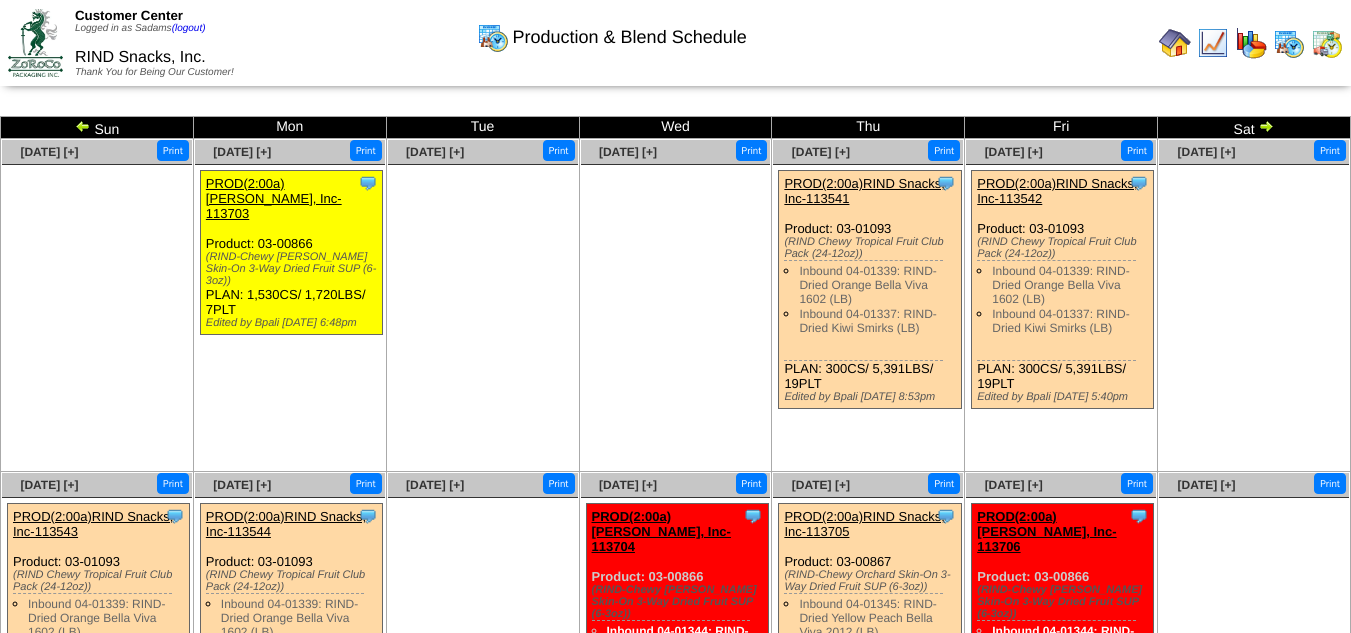 click at bounding box center [1175, 43] 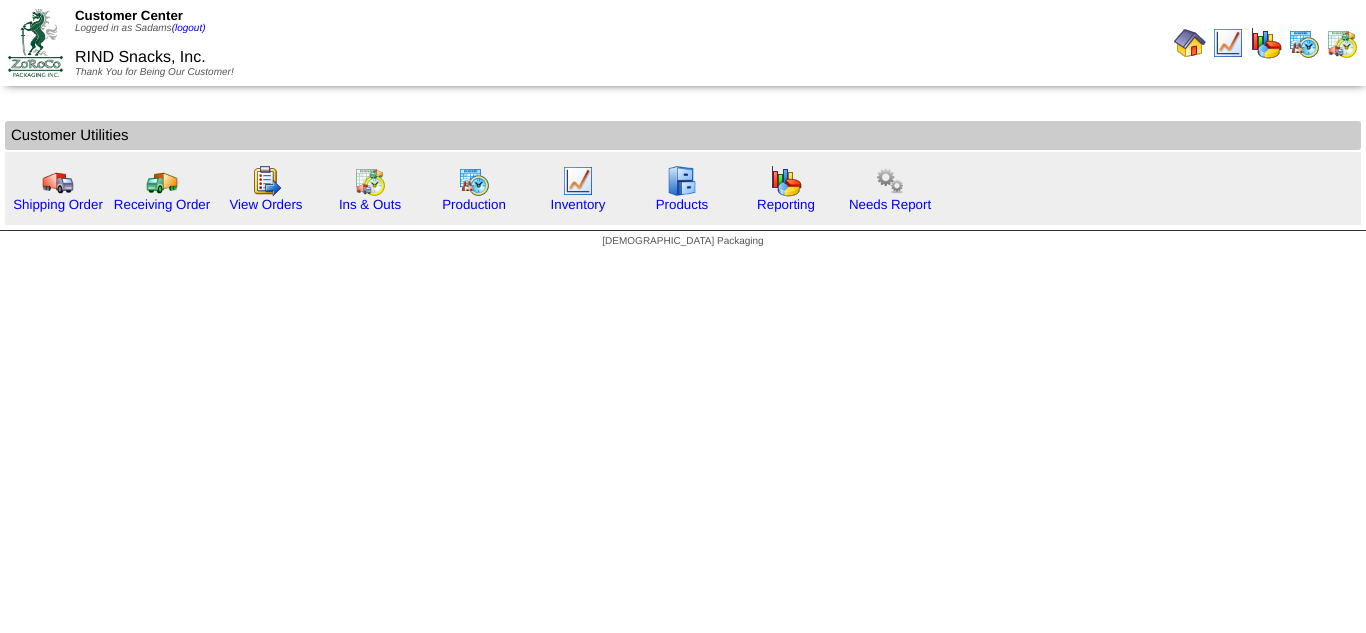 scroll, scrollTop: 0, scrollLeft: 0, axis: both 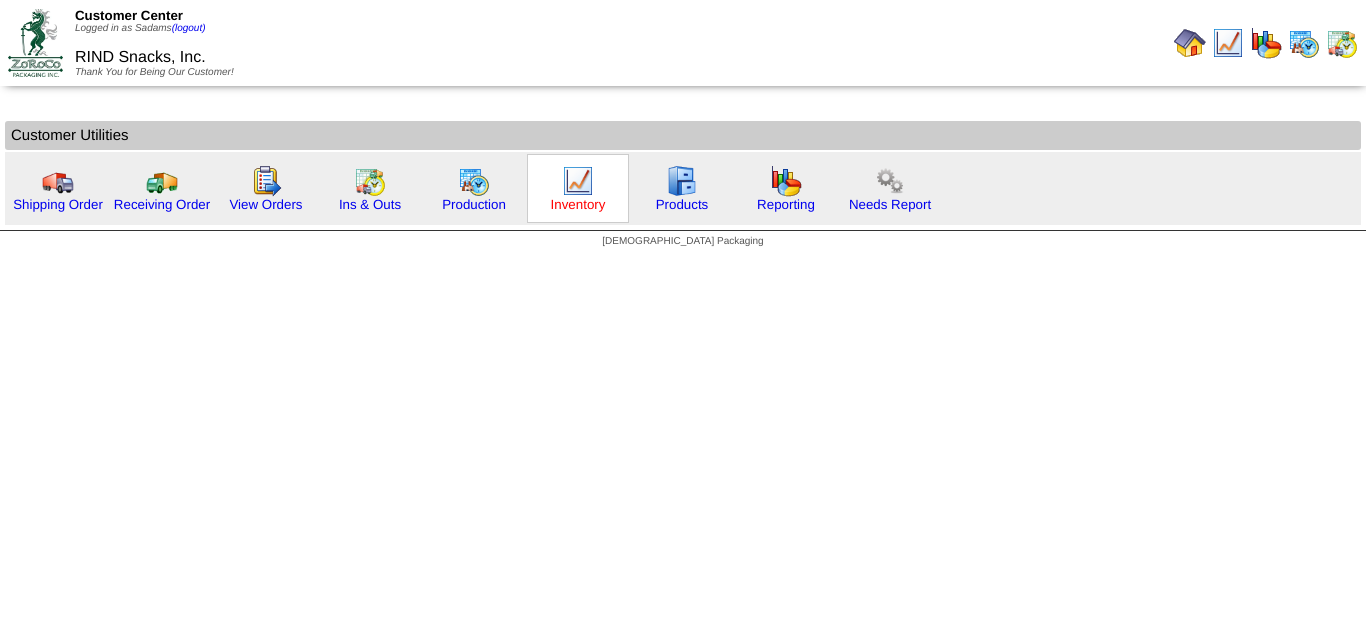 click on "Inventory" at bounding box center [578, 204] 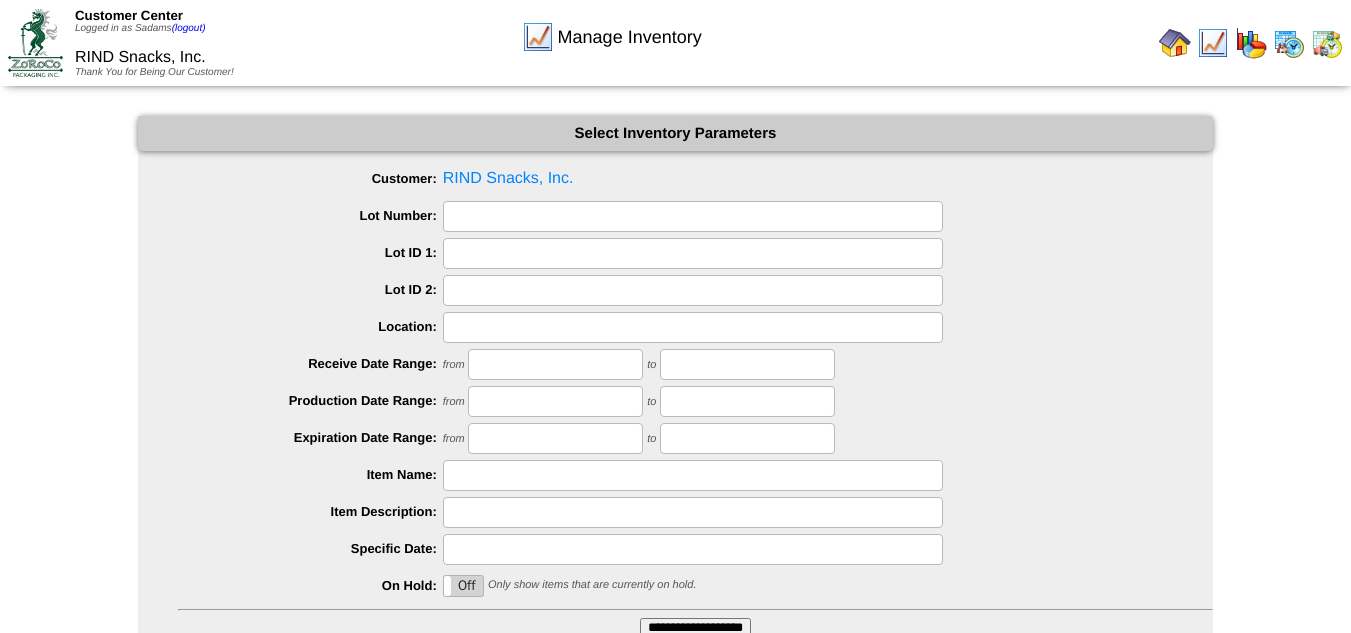 scroll, scrollTop: 160, scrollLeft: 0, axis: vertical 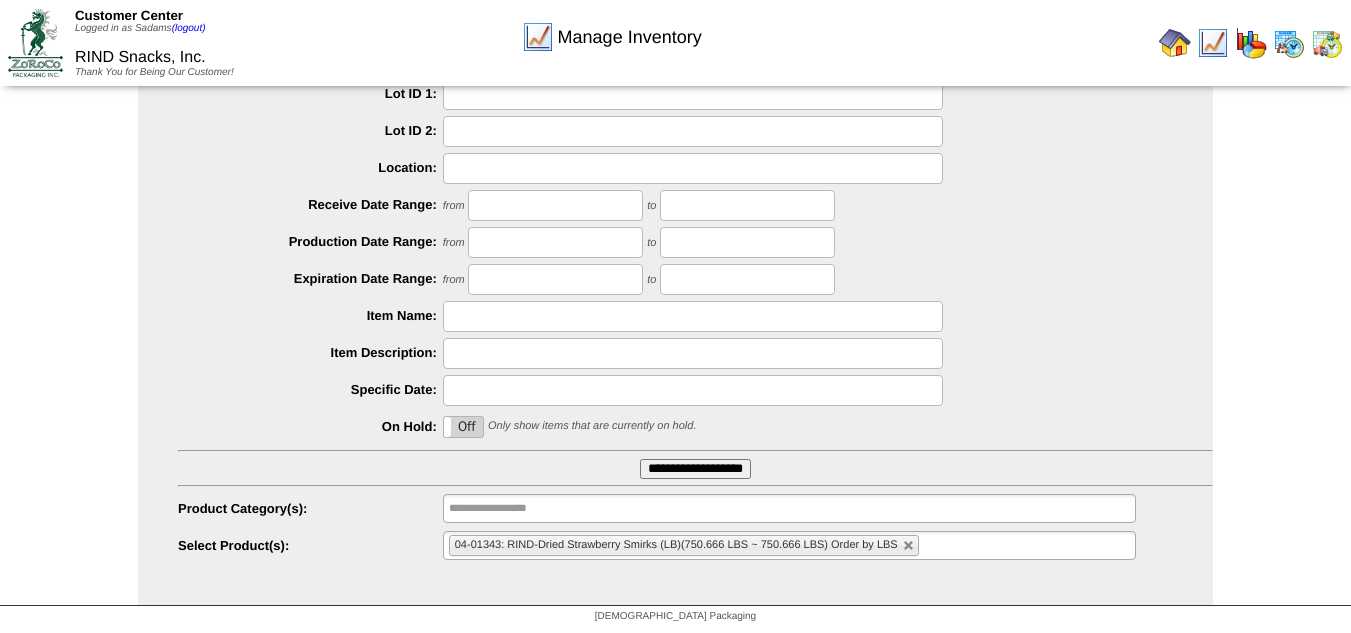 click on "**********" at bounding box center (695, 469) 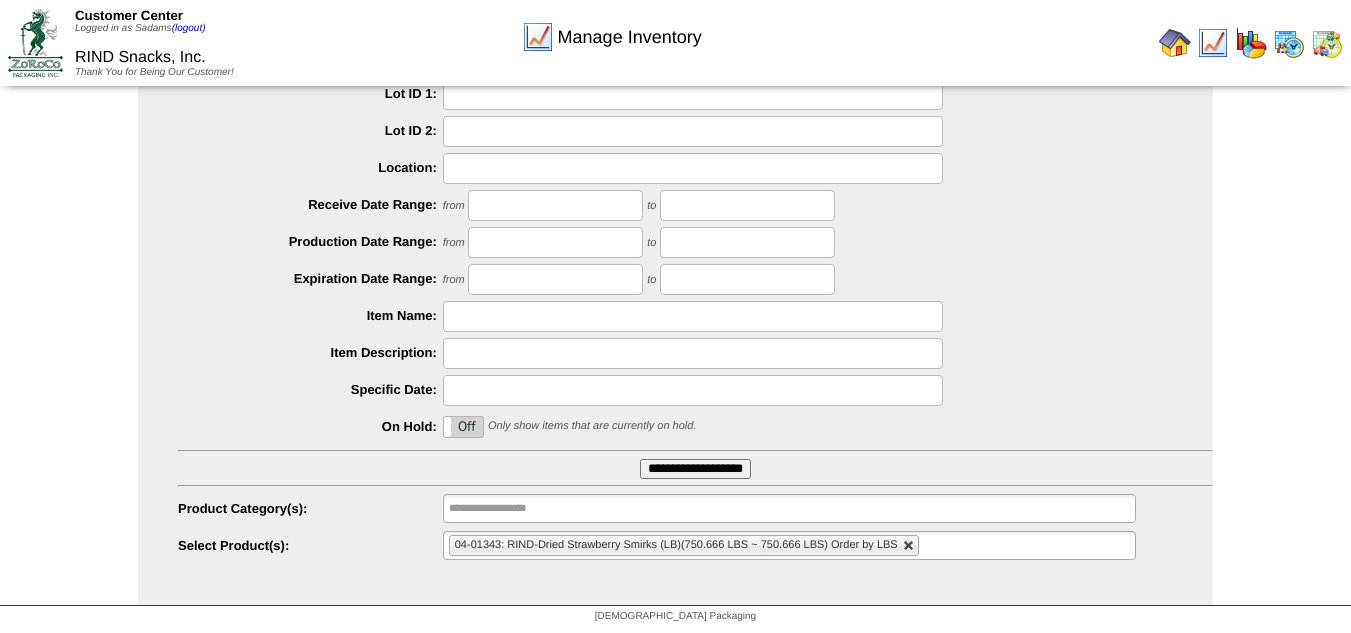 click at bounding box center [909, 546] 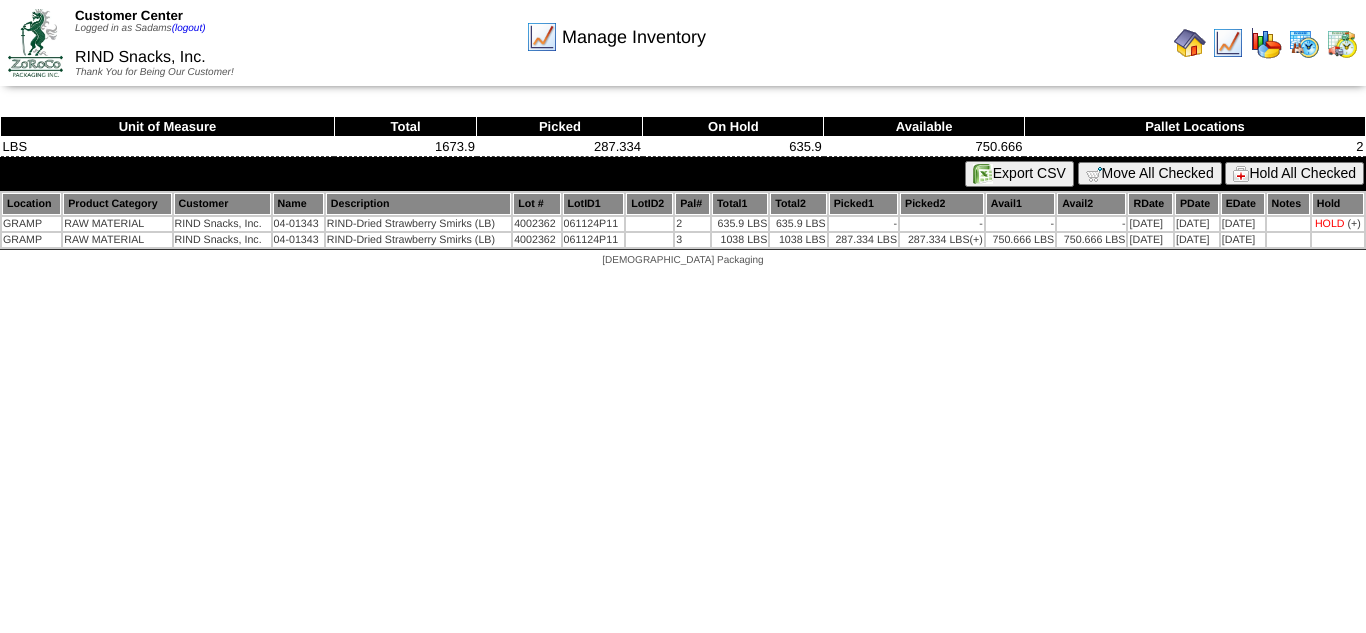 scroll, scrollTop: 0, scrollLeft: 0, axis: both 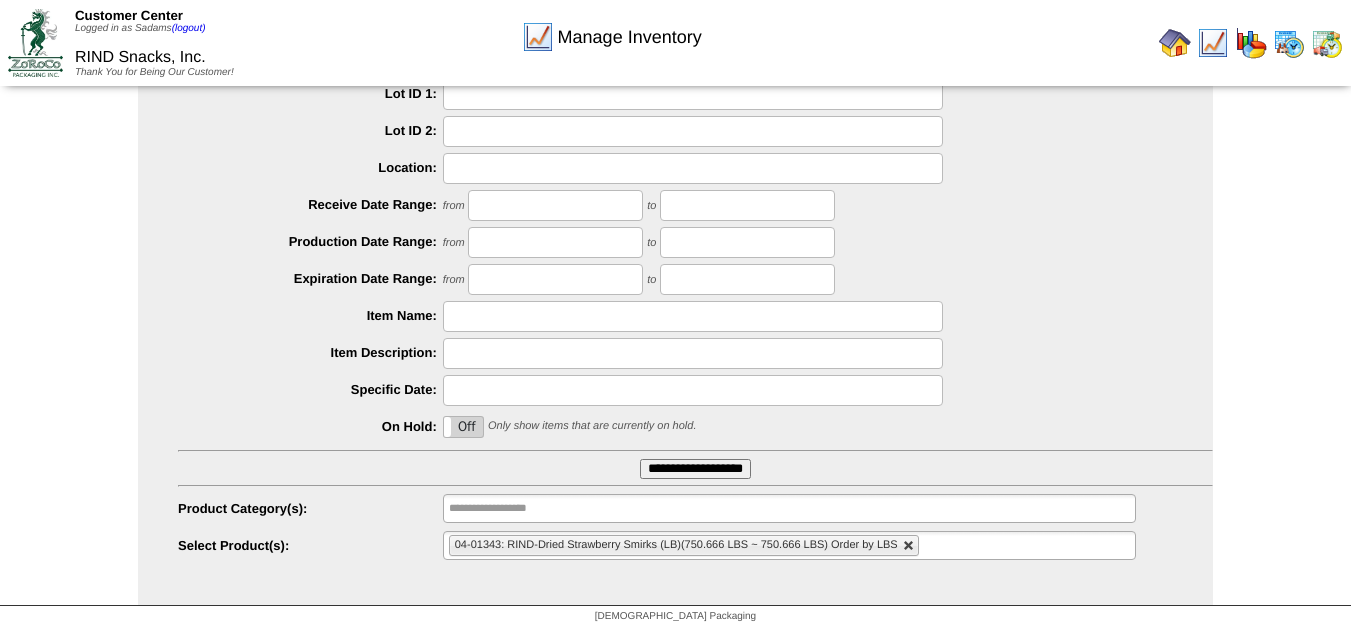 click at bounding box center [909, 546] 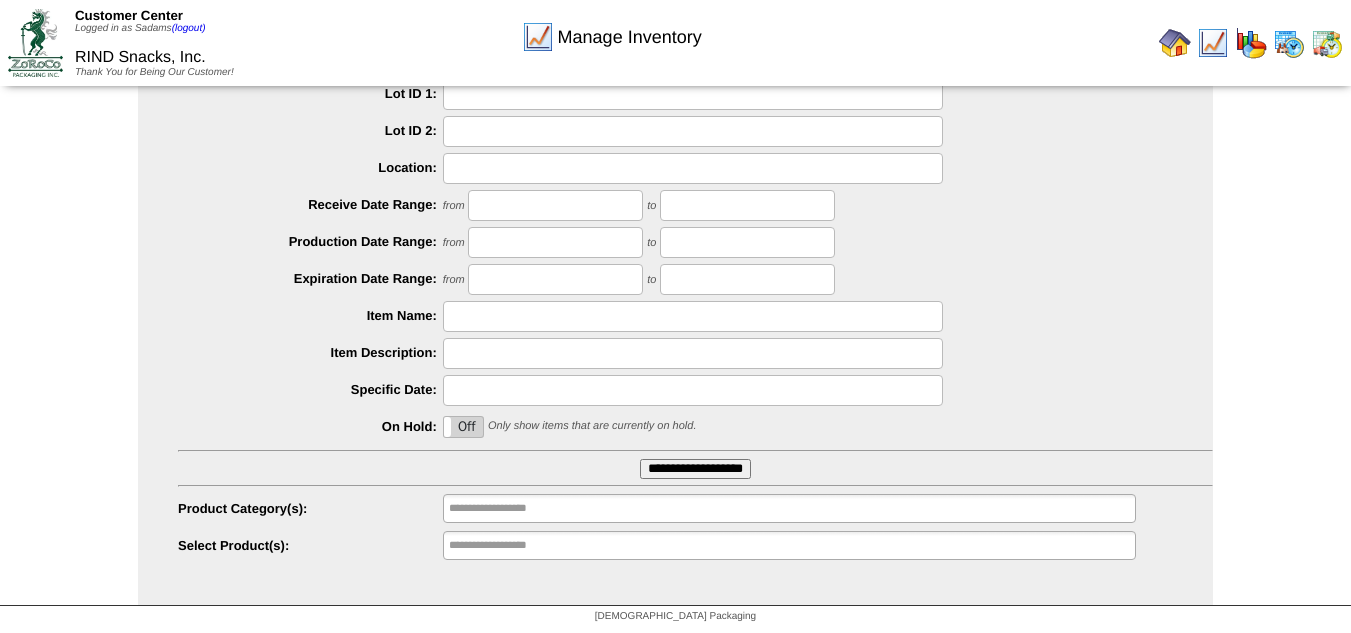 click on "**********" at bounding box center (695, 469) 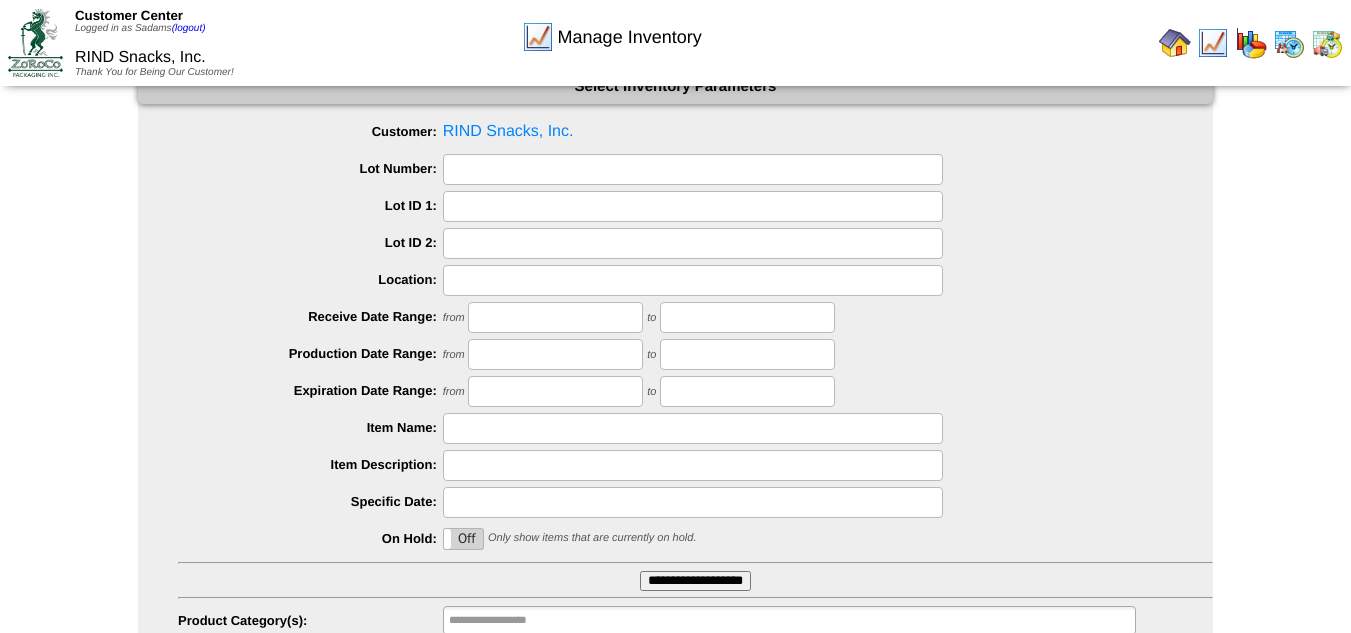 scroll, scrollTop: 46, scrollLeft: 0, axis: vertical 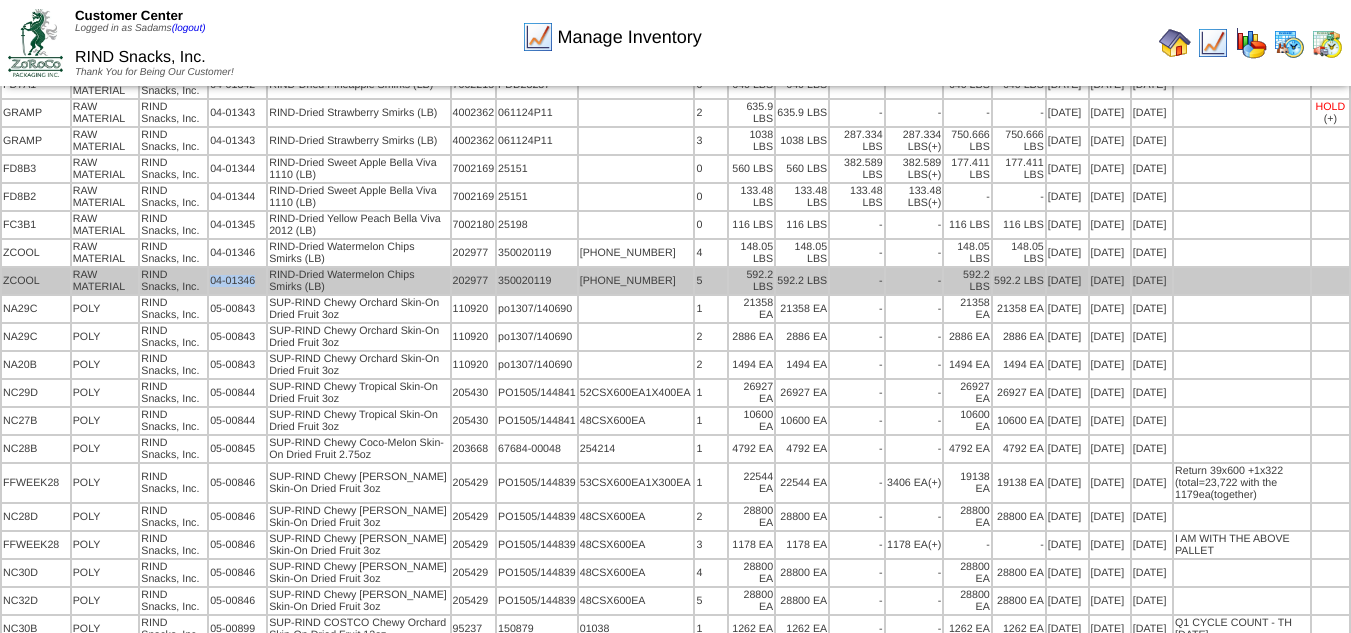 drag, startPoint x: 264, startPoint y: 324, endPoint x: 206, endPoint y: 333, distance: 58.694122 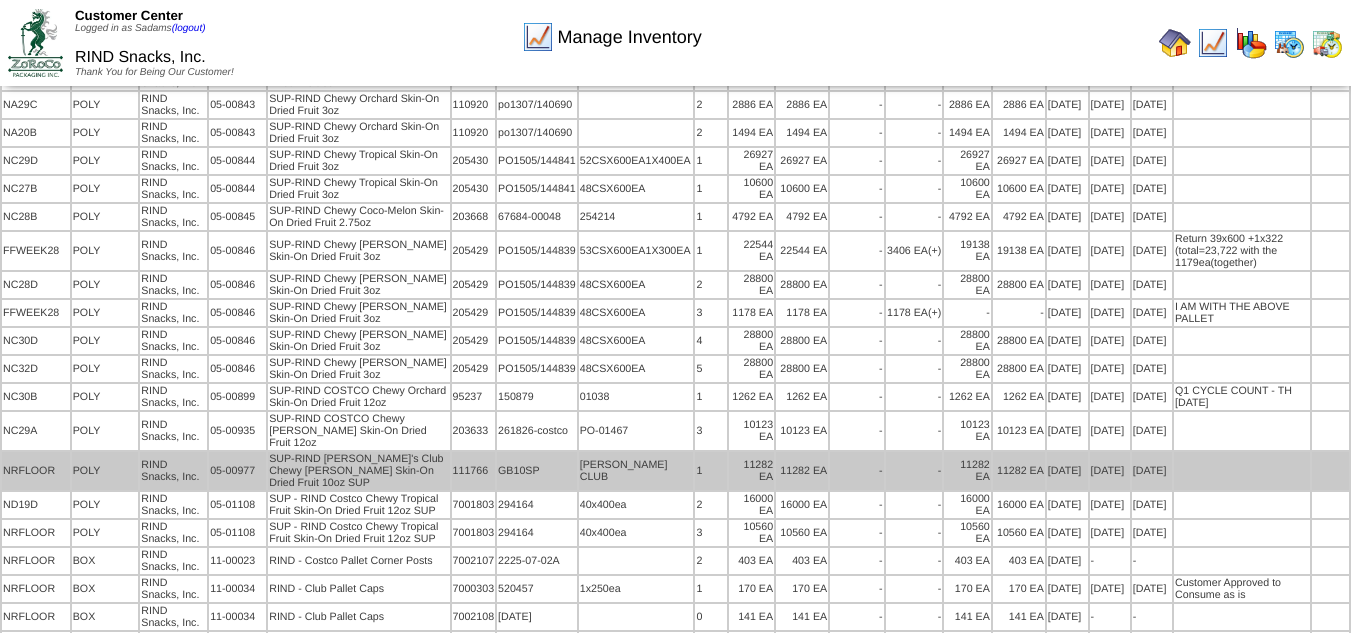 scroll, scrollTop: 1599, scrollLeft: 0, axis: vertical 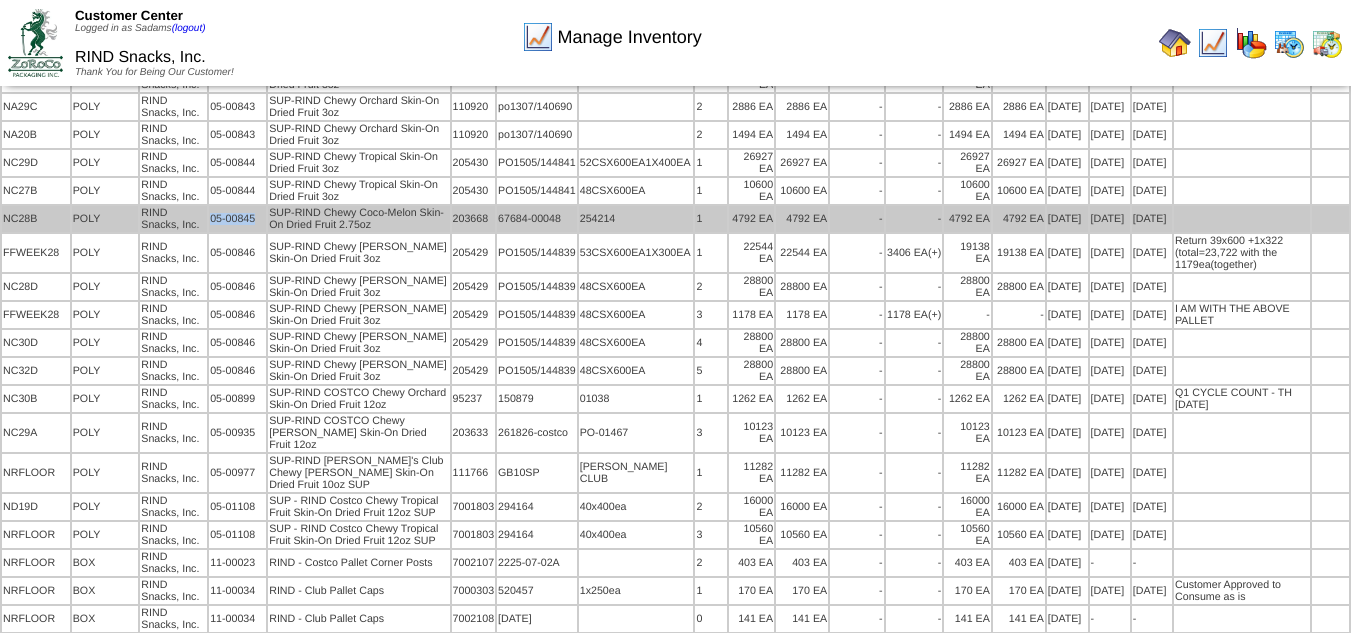 drag, startPoint x: 262, startPoint y: 267, endPoint x: 214, endPoint y: 270, distance: 48.09366 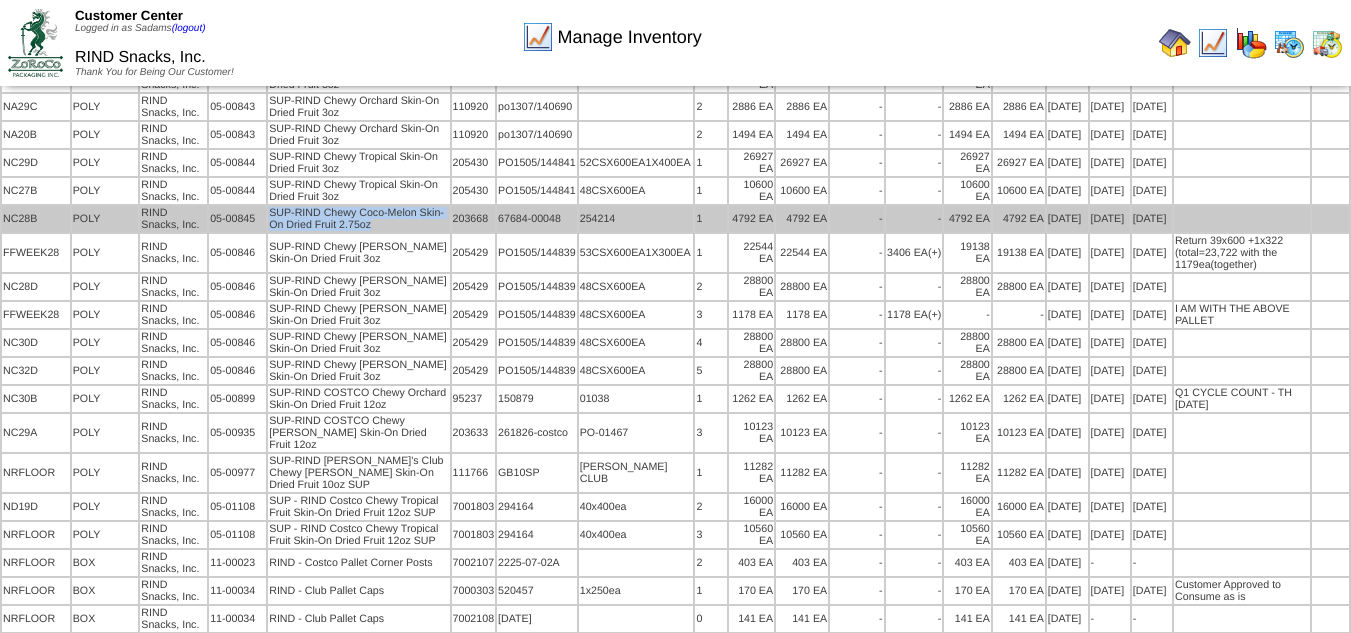 drag, startPoint x: 415, startPoint y: 274, endPoint x: 268, endPoint y: 262, distance: 147.48898 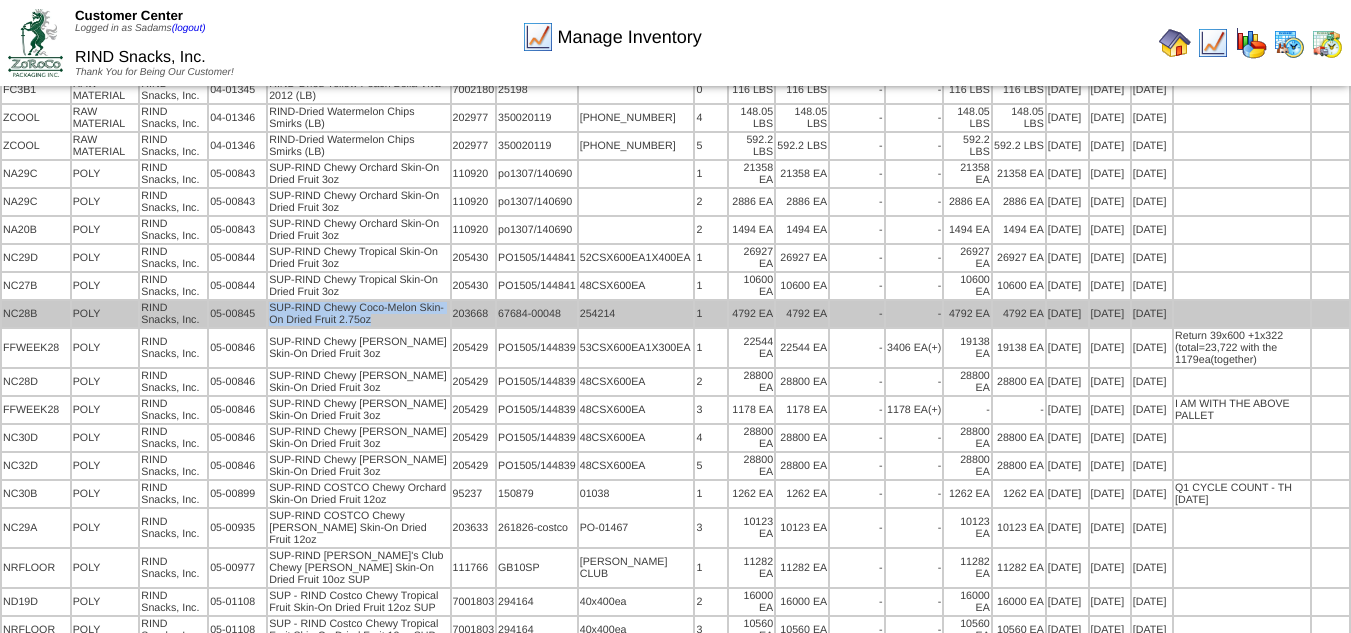 scroll, scrollTop: 1503, scrollLeft: 0, axis: vertical 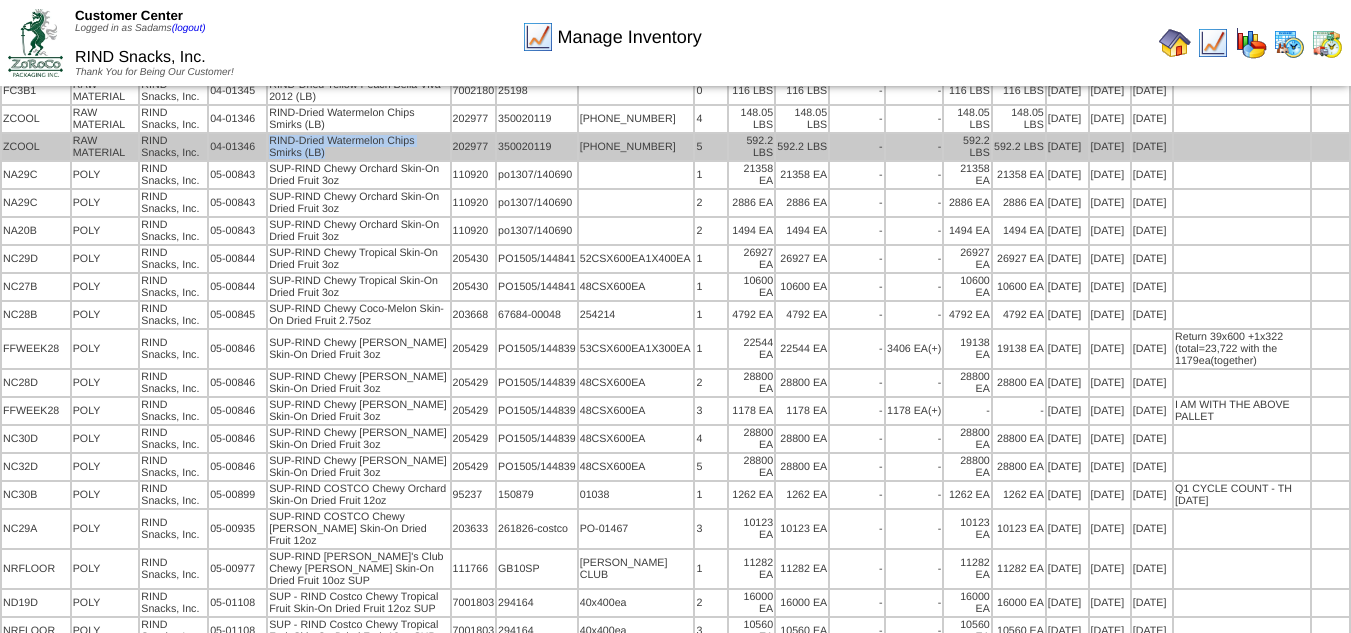 drag, startPoint x: 343, startPoint y: 203, endPoint x: 274, endPoint y: 190, distance: 70.21396 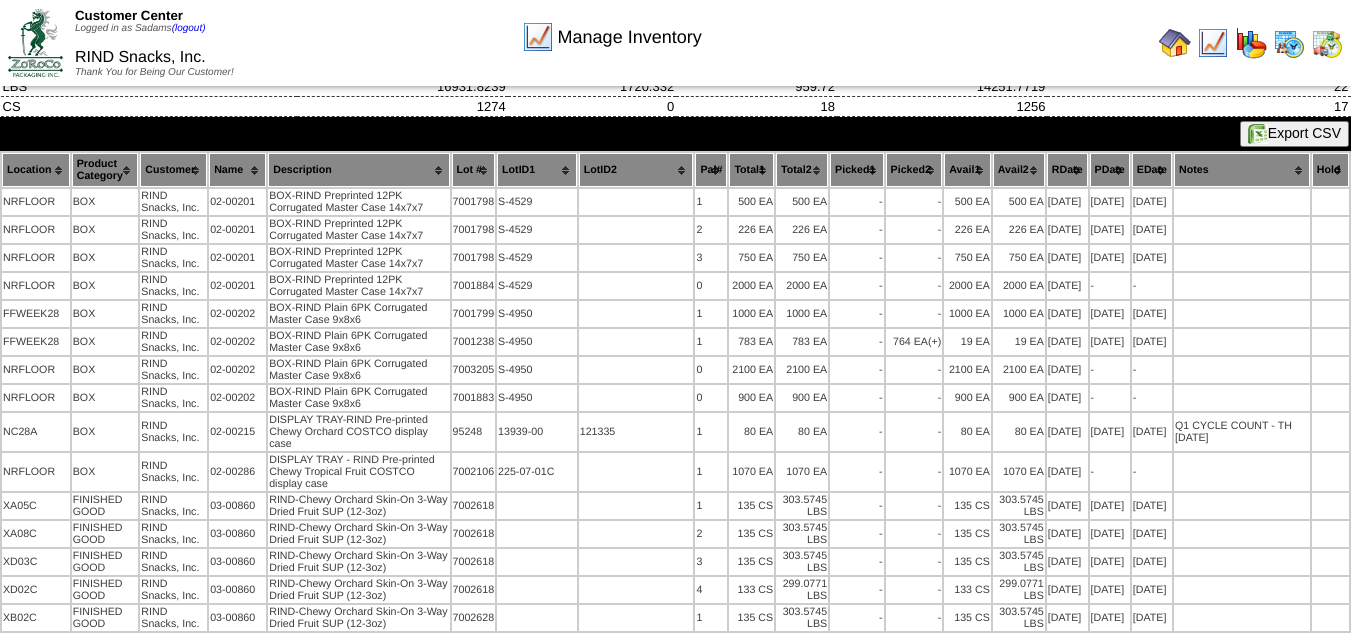 scroll, scrollTop: 0, scrollLeft: 0, axis: both 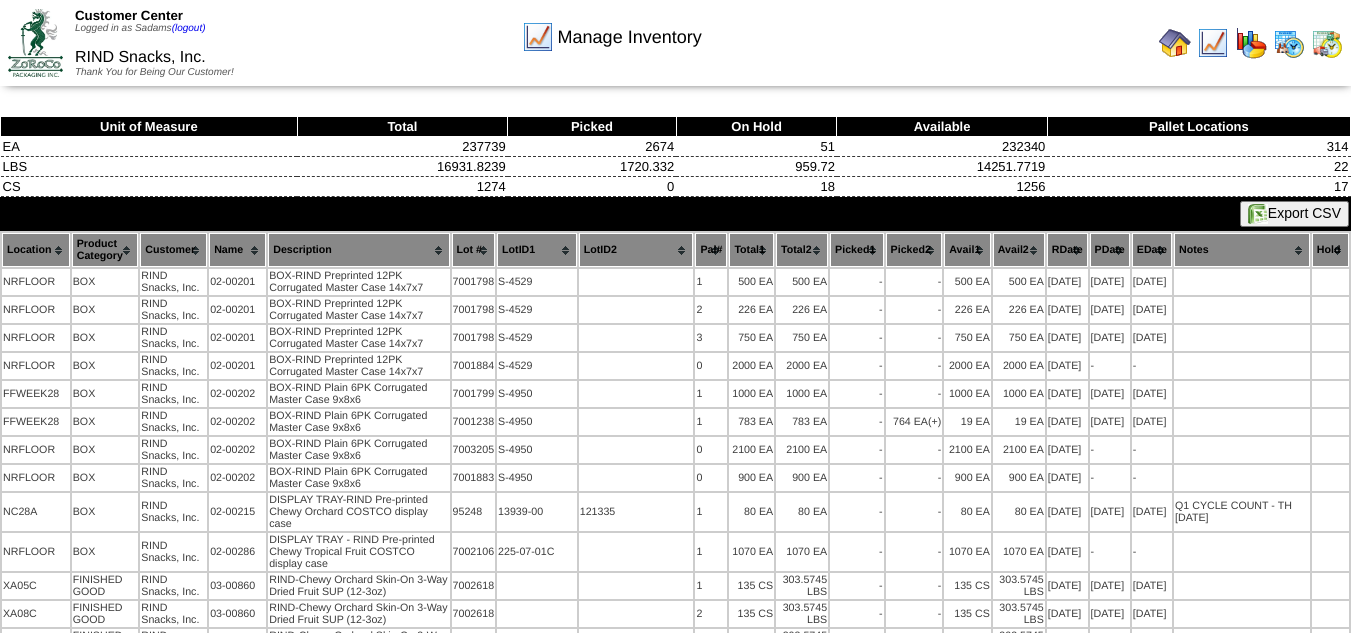 click at bounding box center [1175, 43] 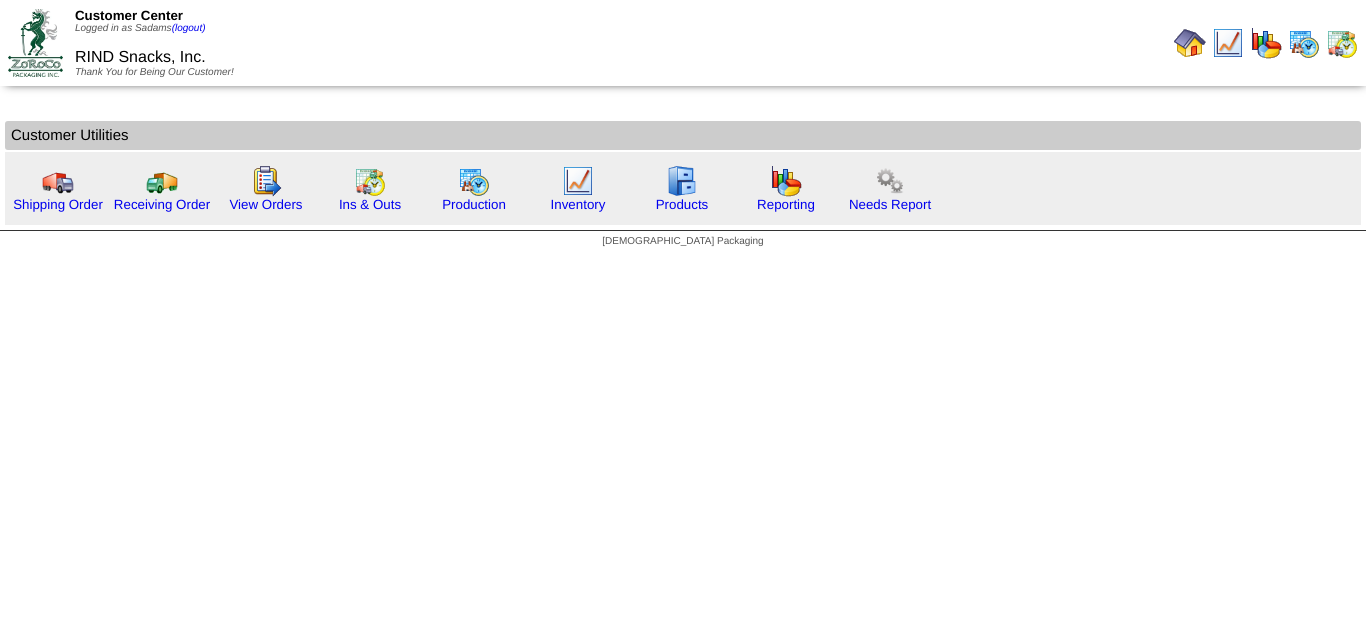 scroll, scrollTop: 0, scrollLeft: 0, axis: both 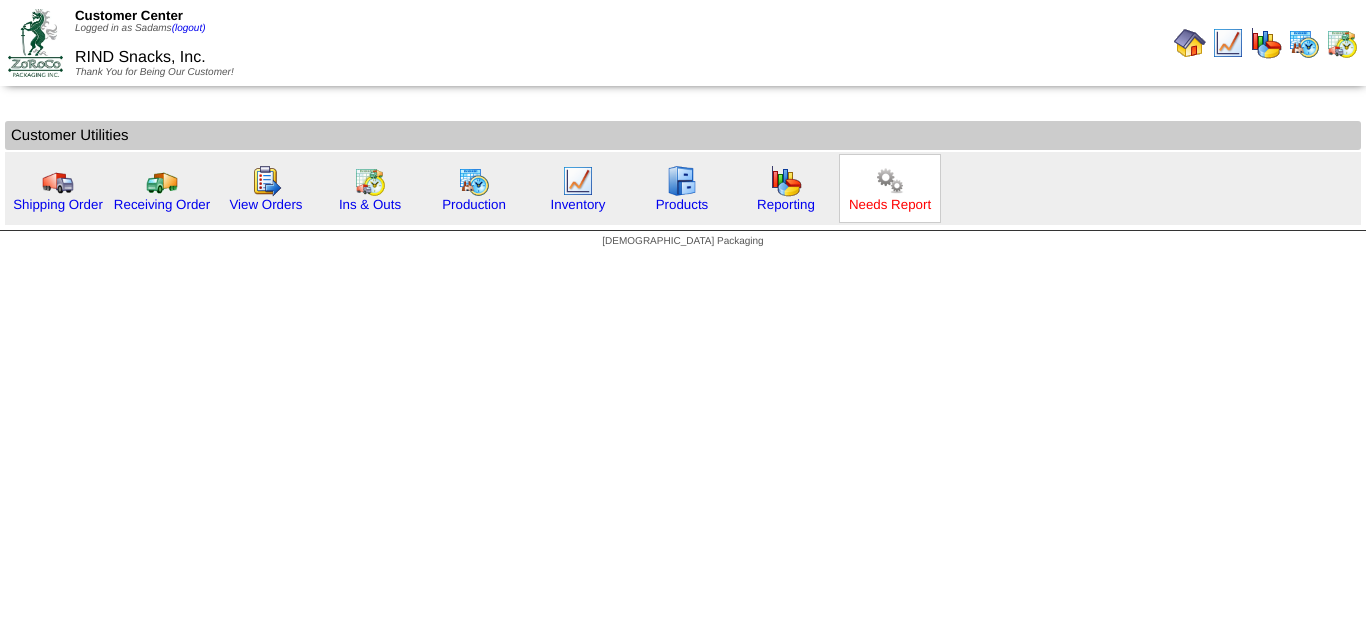 click on "Needs Report" at bounding box center [890, 204] 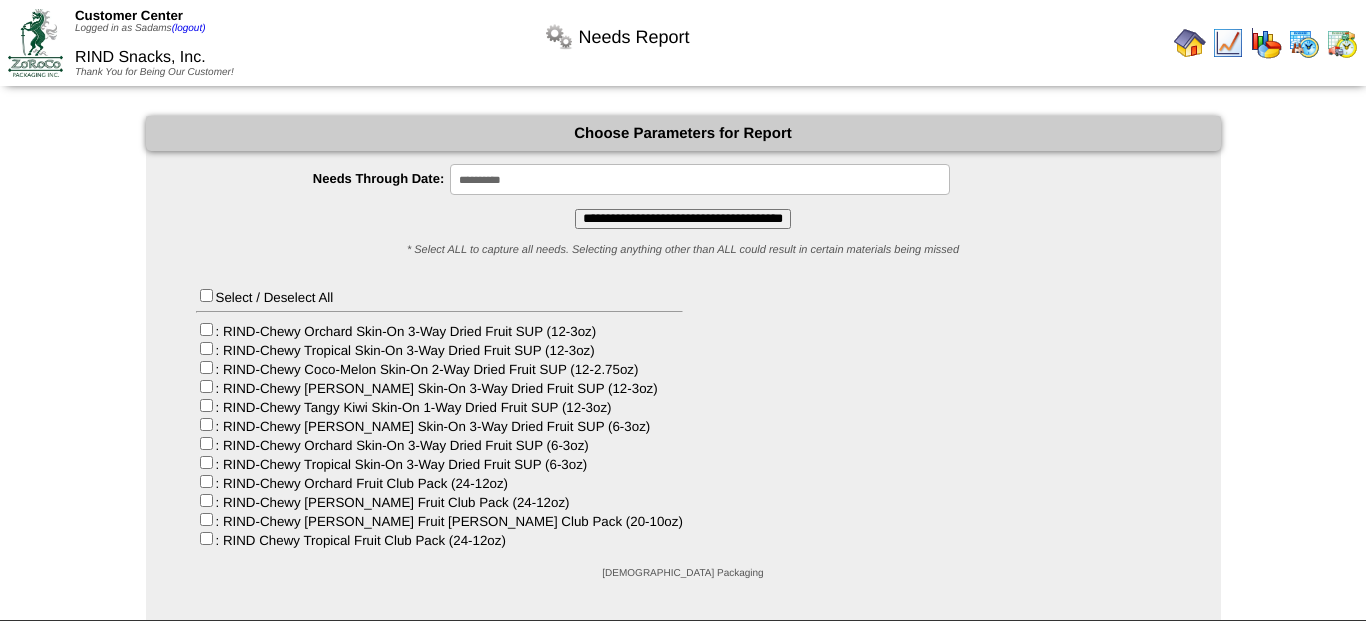 scroll, scrollTop: 0, scrollLeft: 0, axis: both 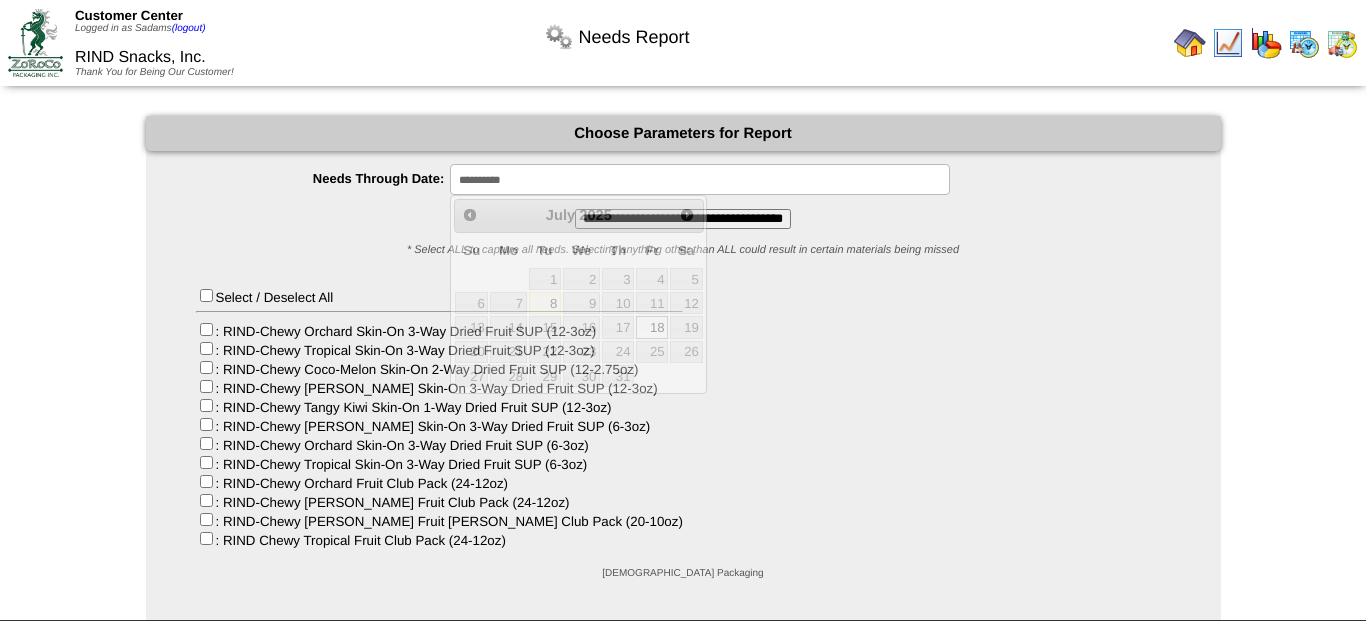 click on "**********" 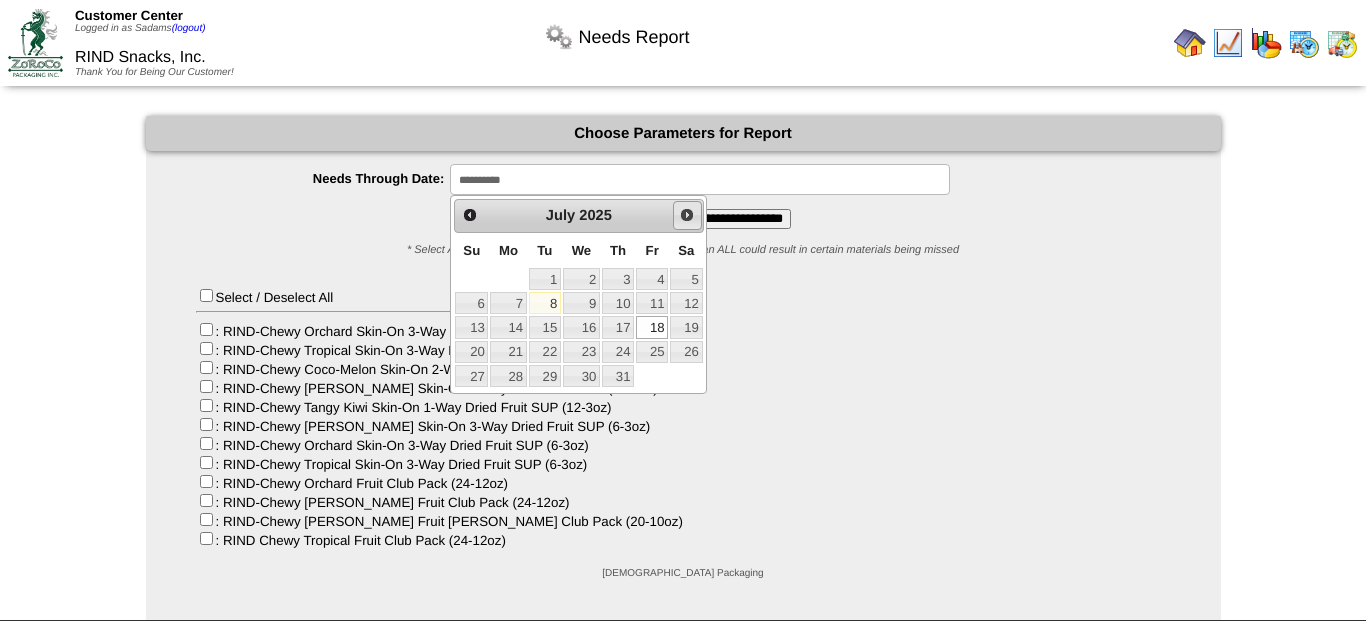click on "Next" 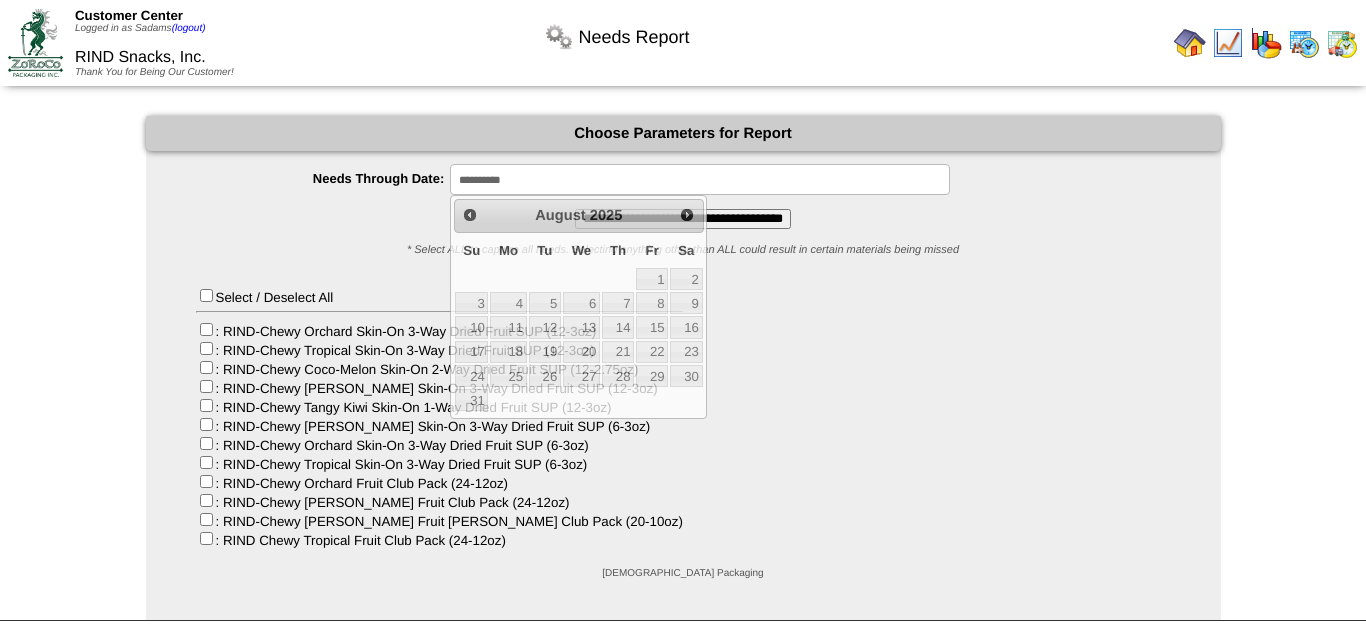 click on "**********" 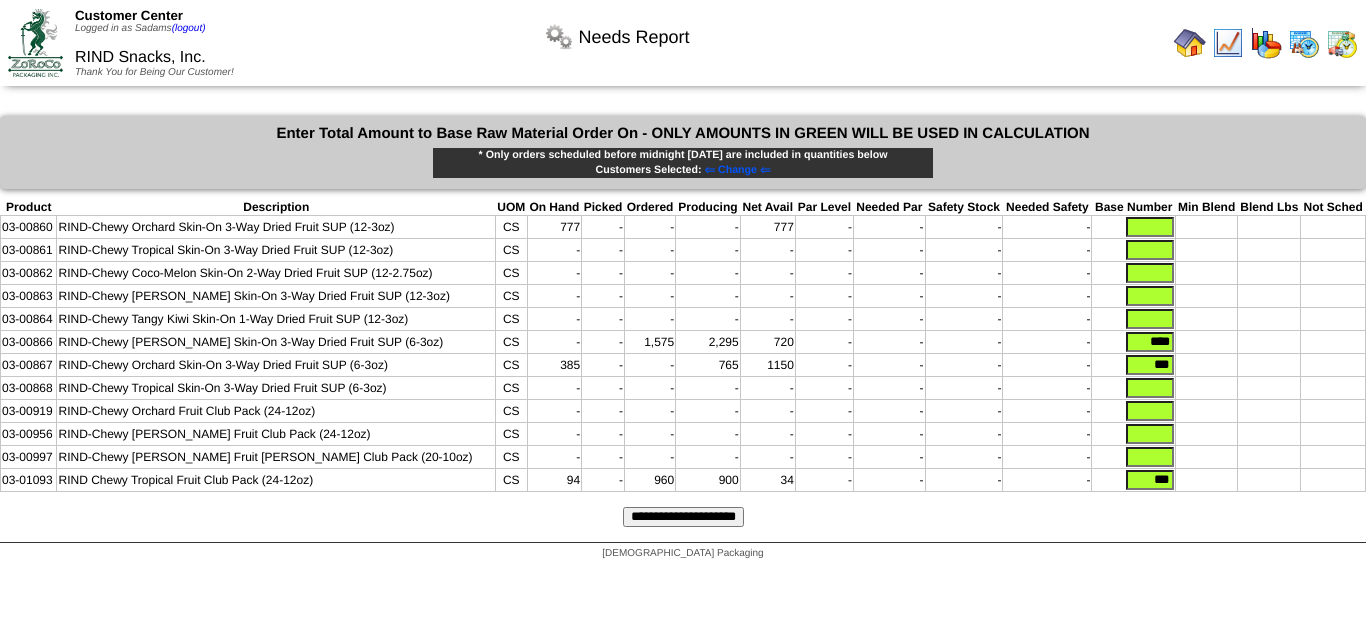 scroll, scrollTop: 0, scrollLeft: 0, axis: both 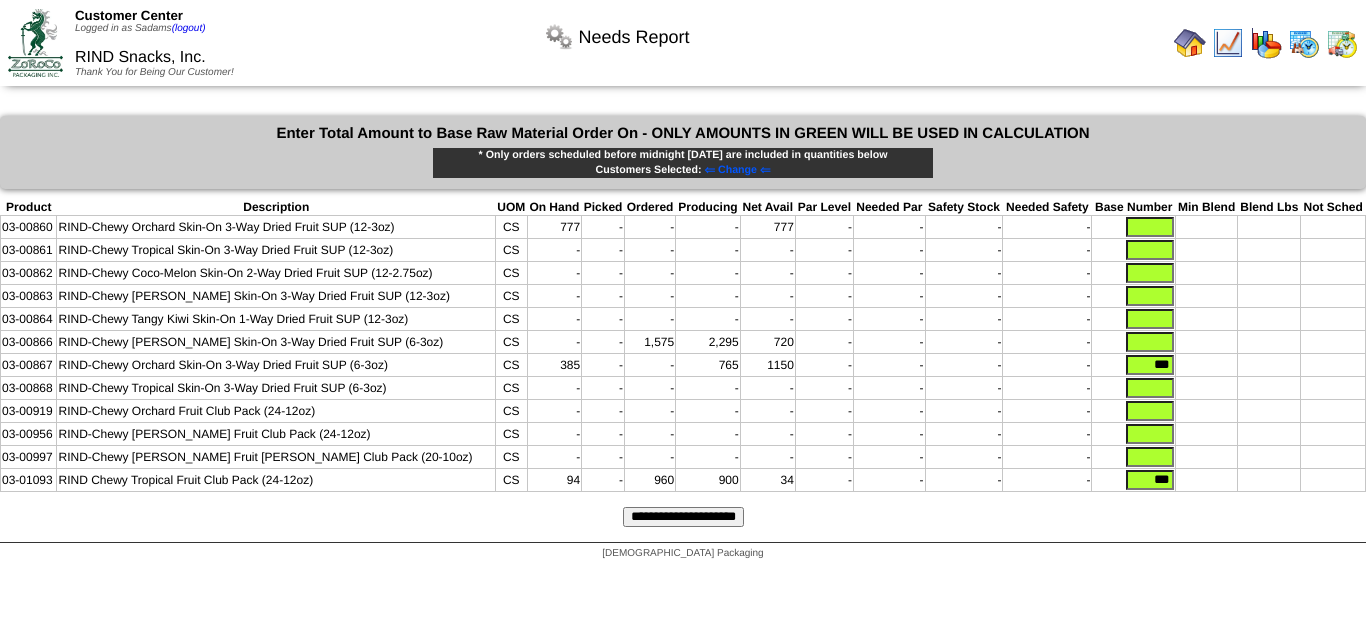 type 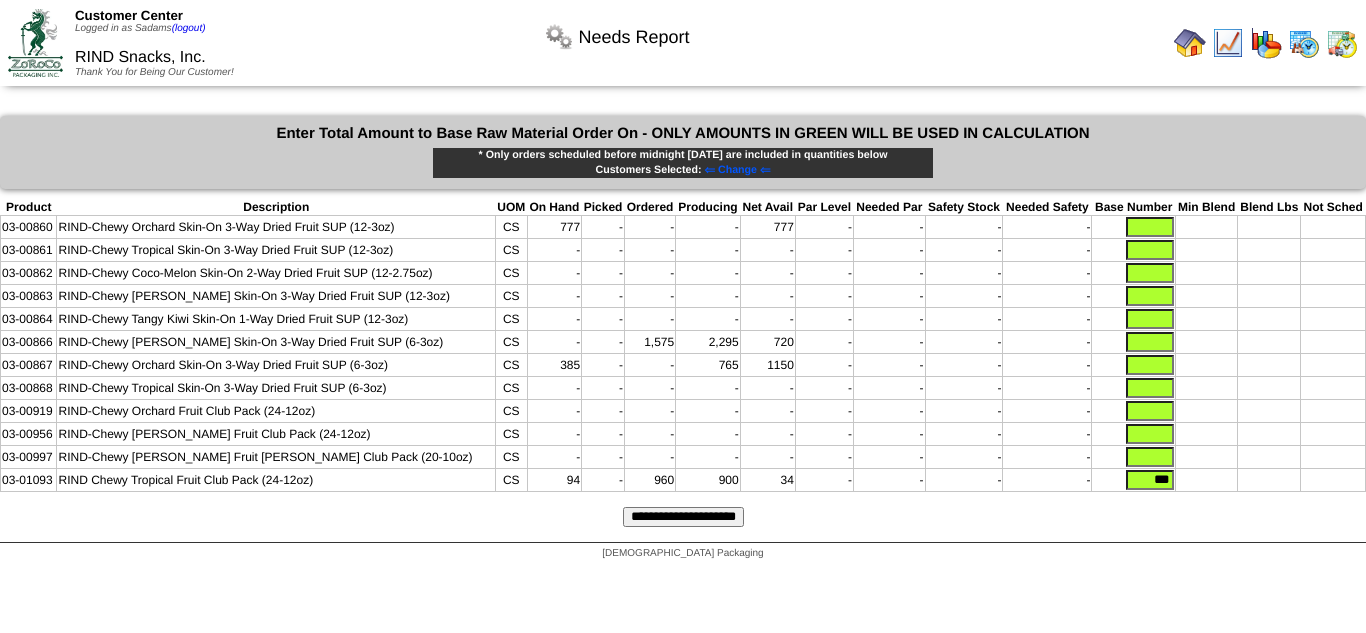 type 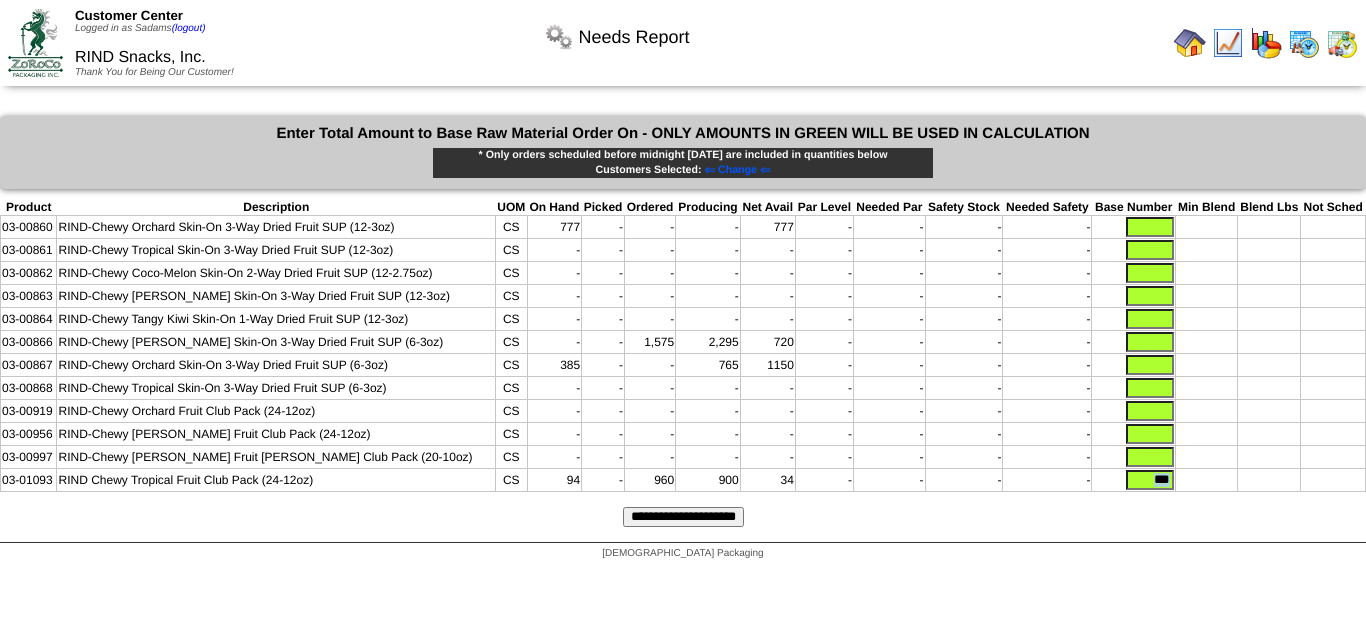 click on "***" at bounding box center (1133, 480) 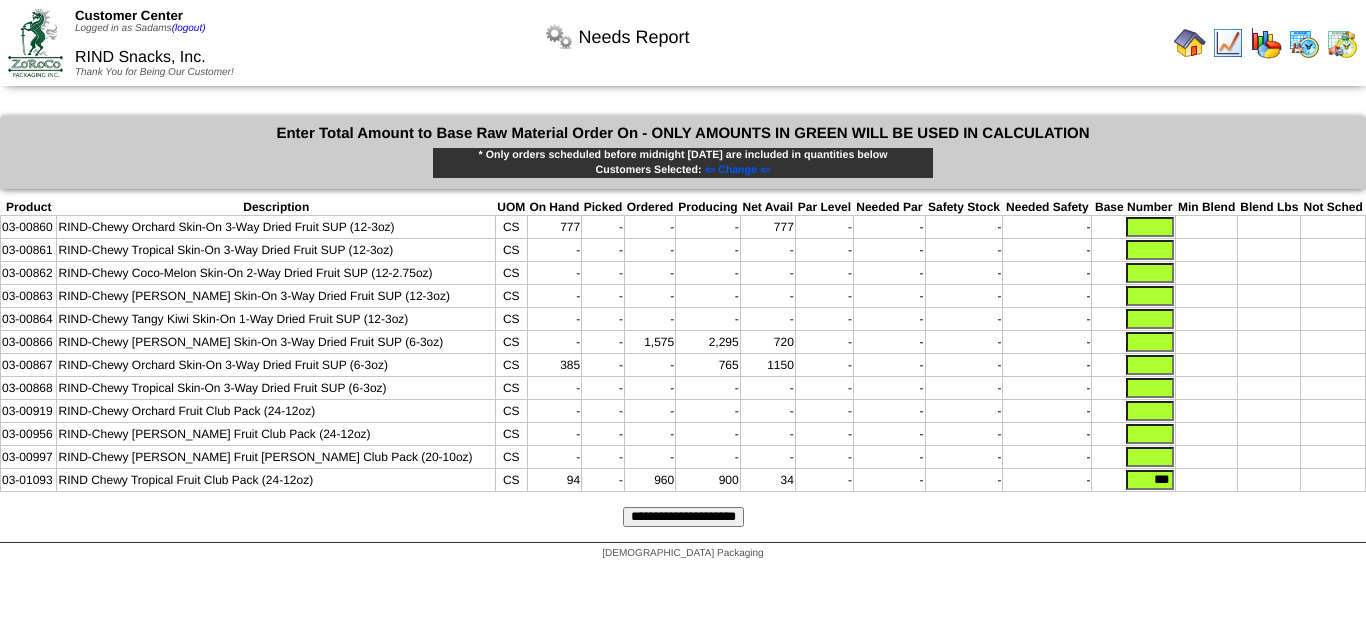click on "***" at bounding box center [1150, 480] 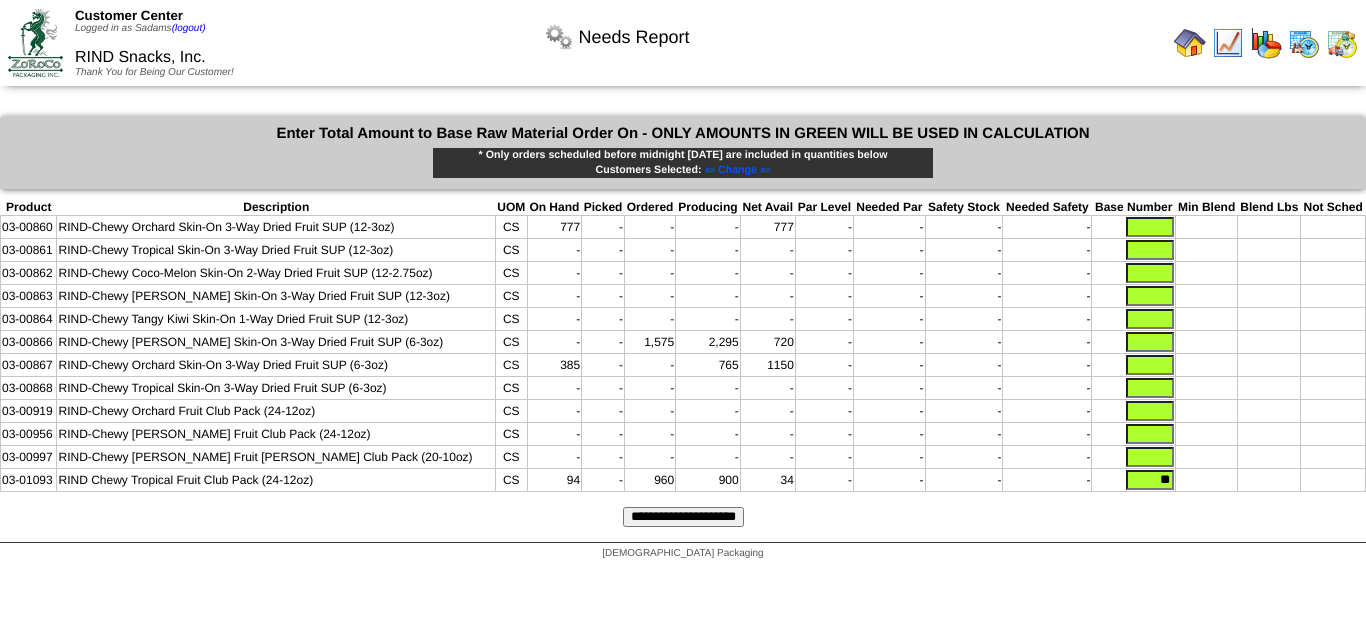 type on "*" 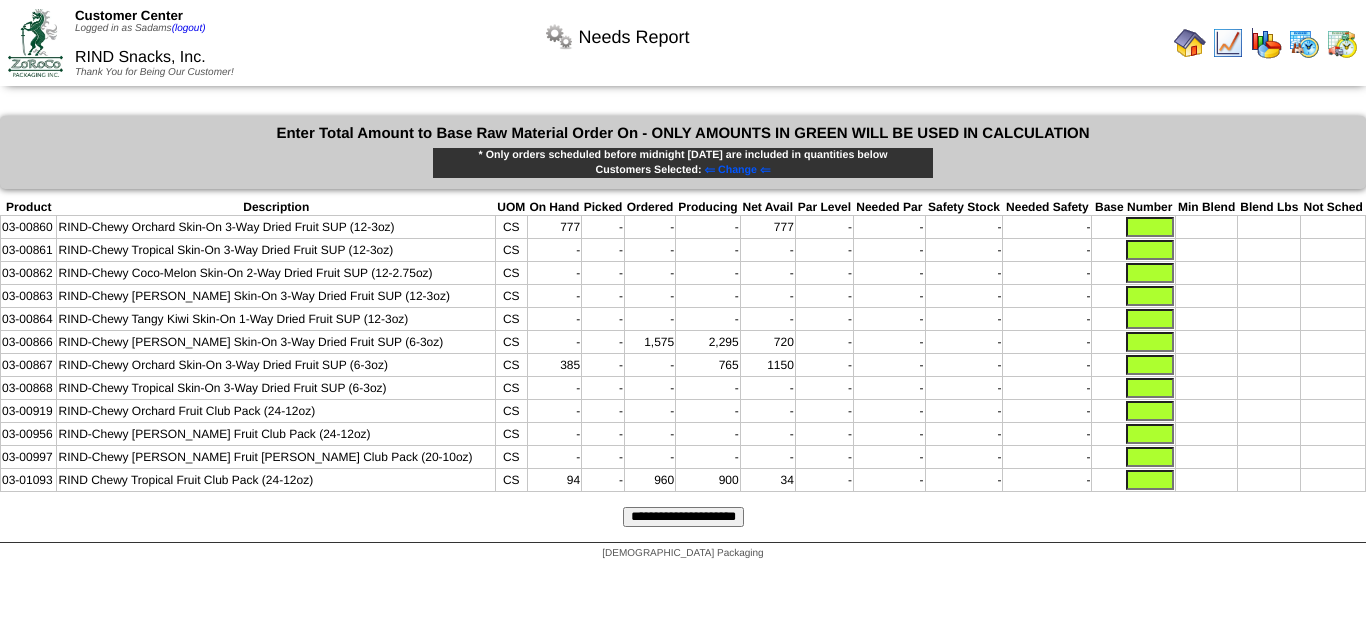 type 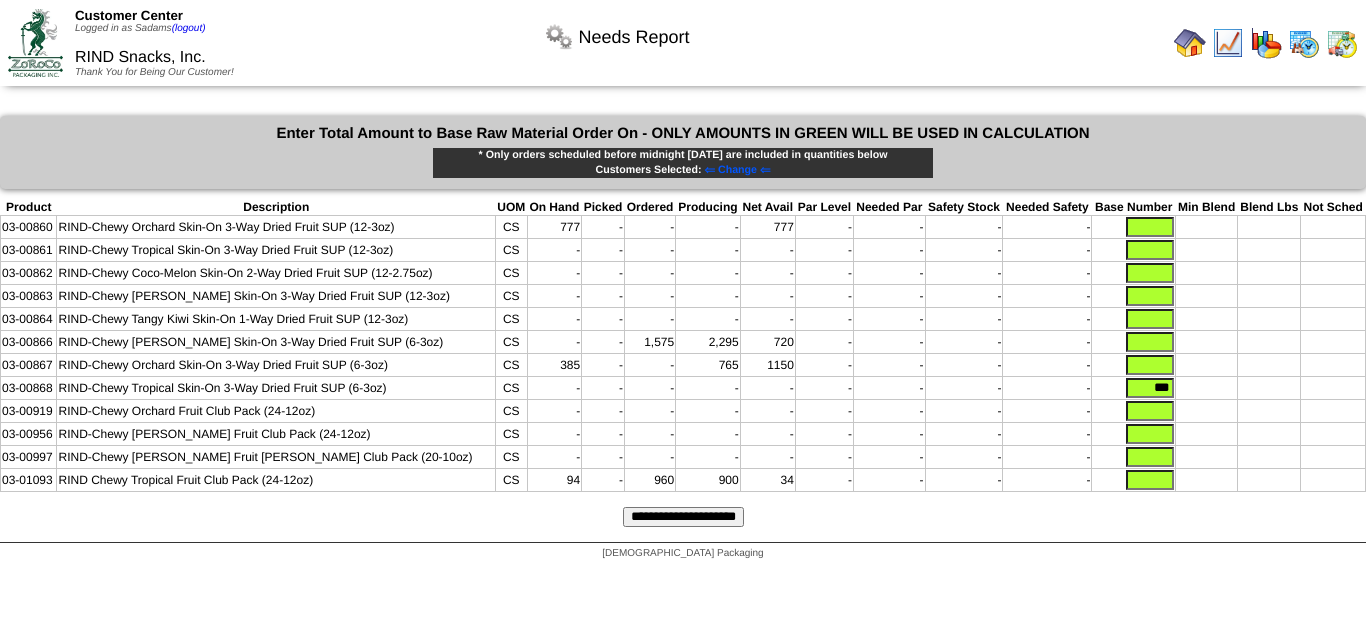 type on "***" 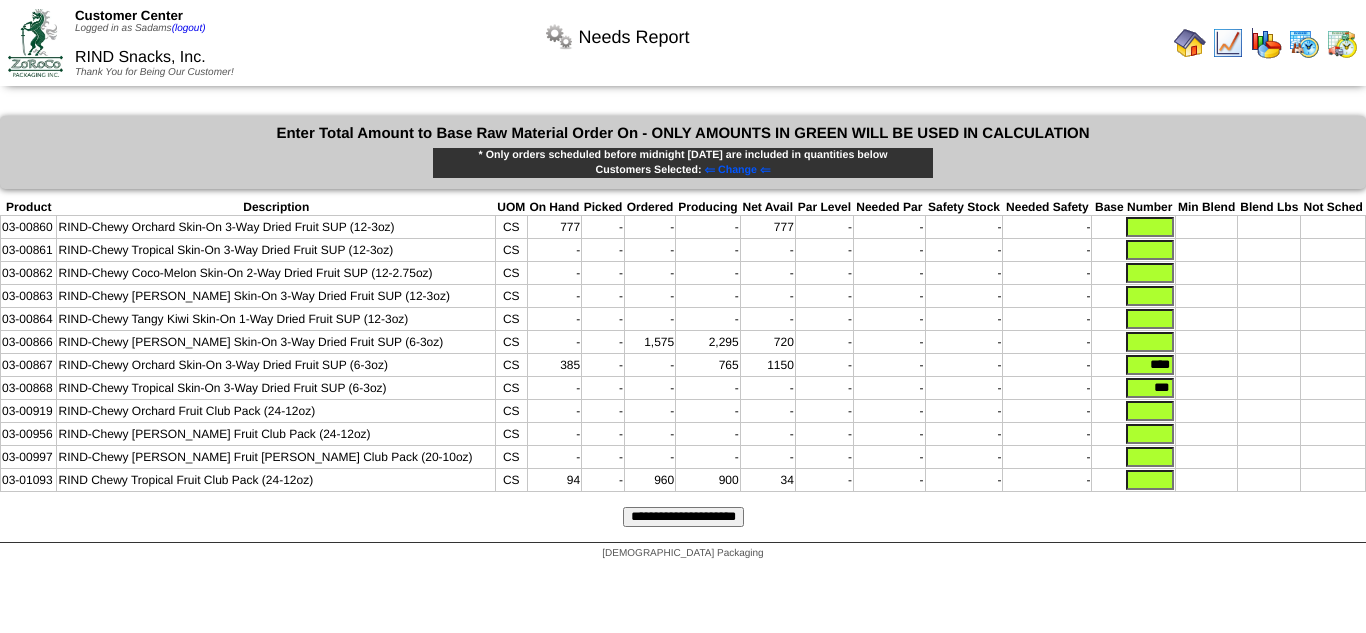 type on "****" 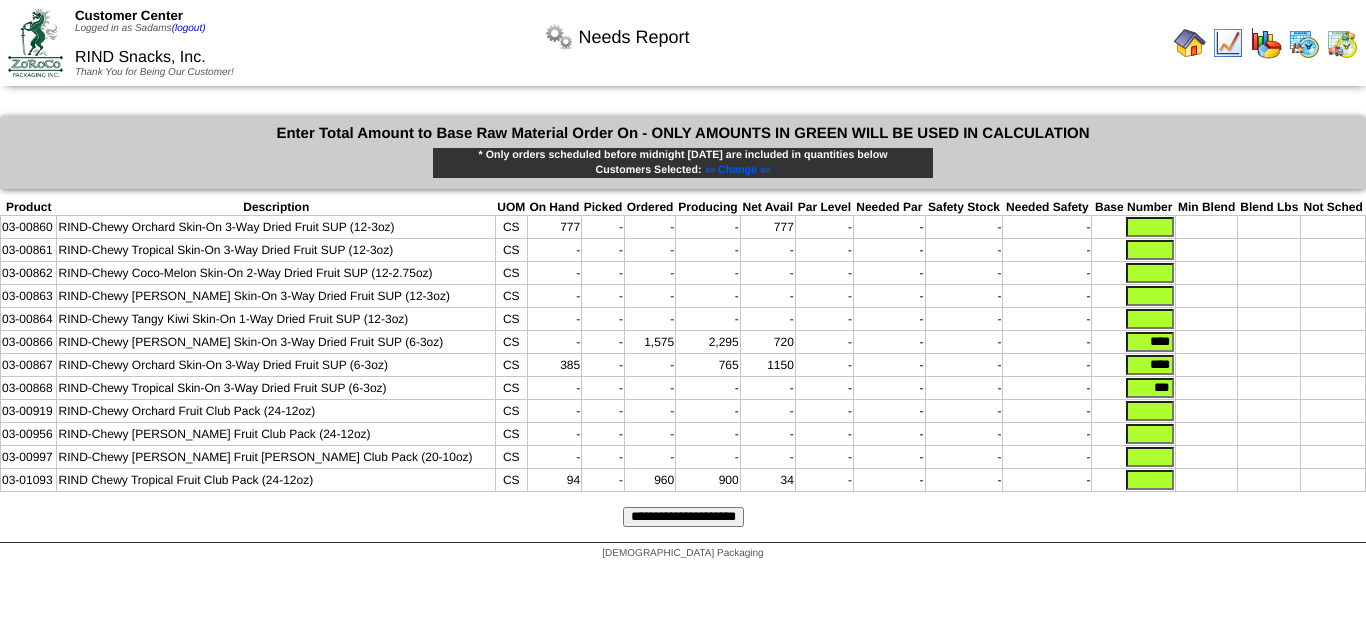 type on "****" 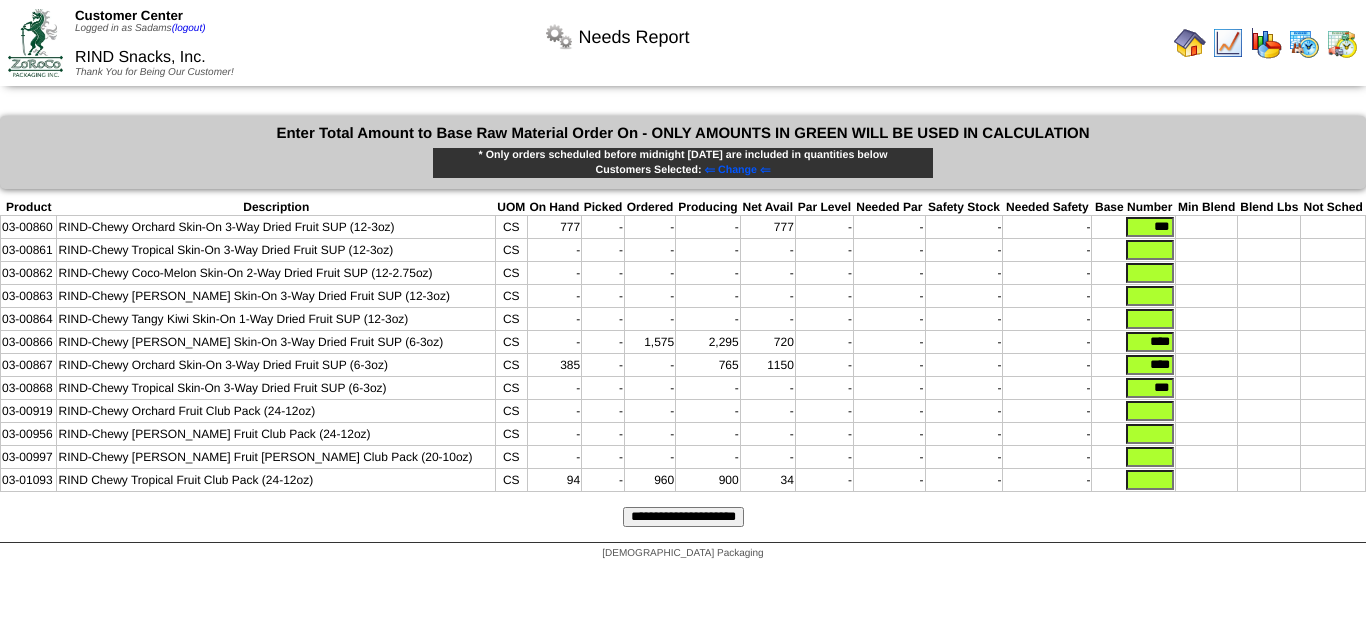 type on "***" 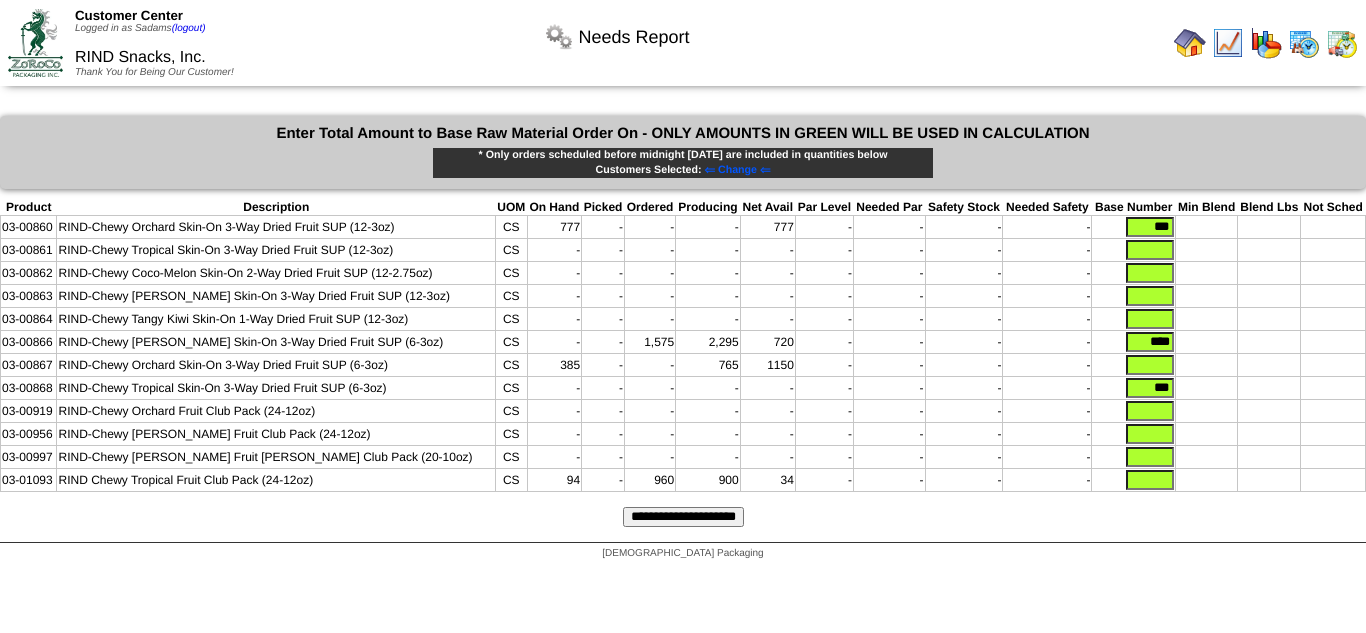 type 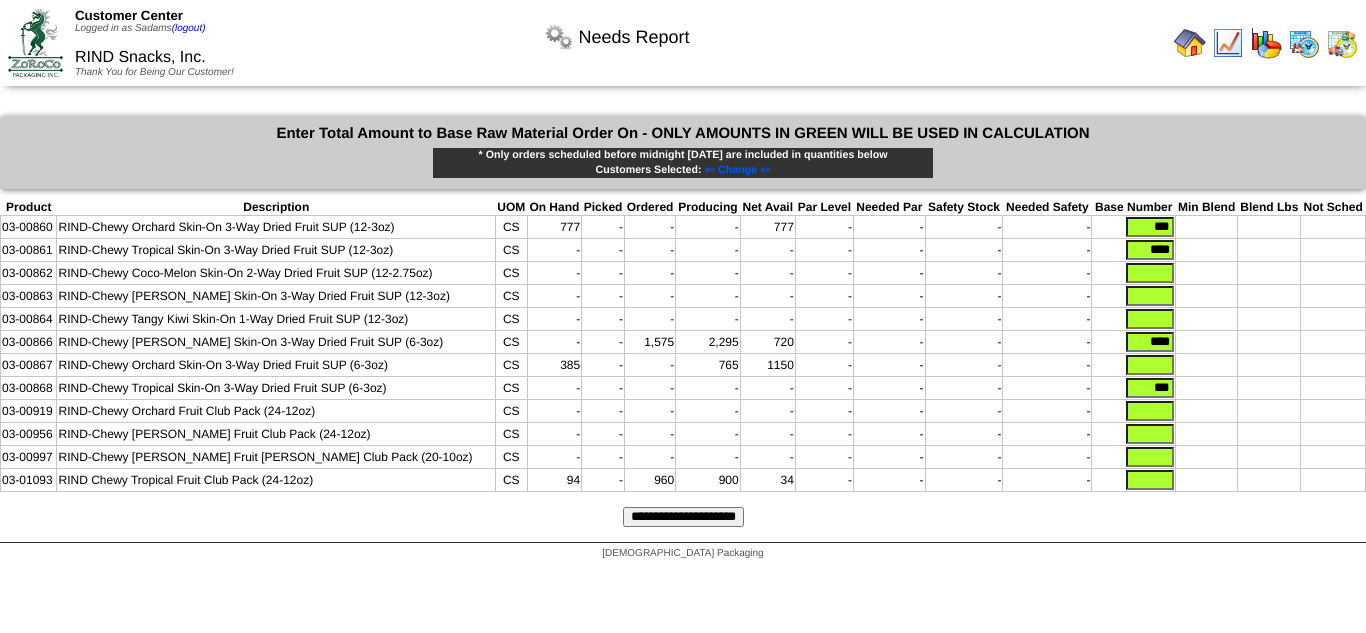 type on "****" 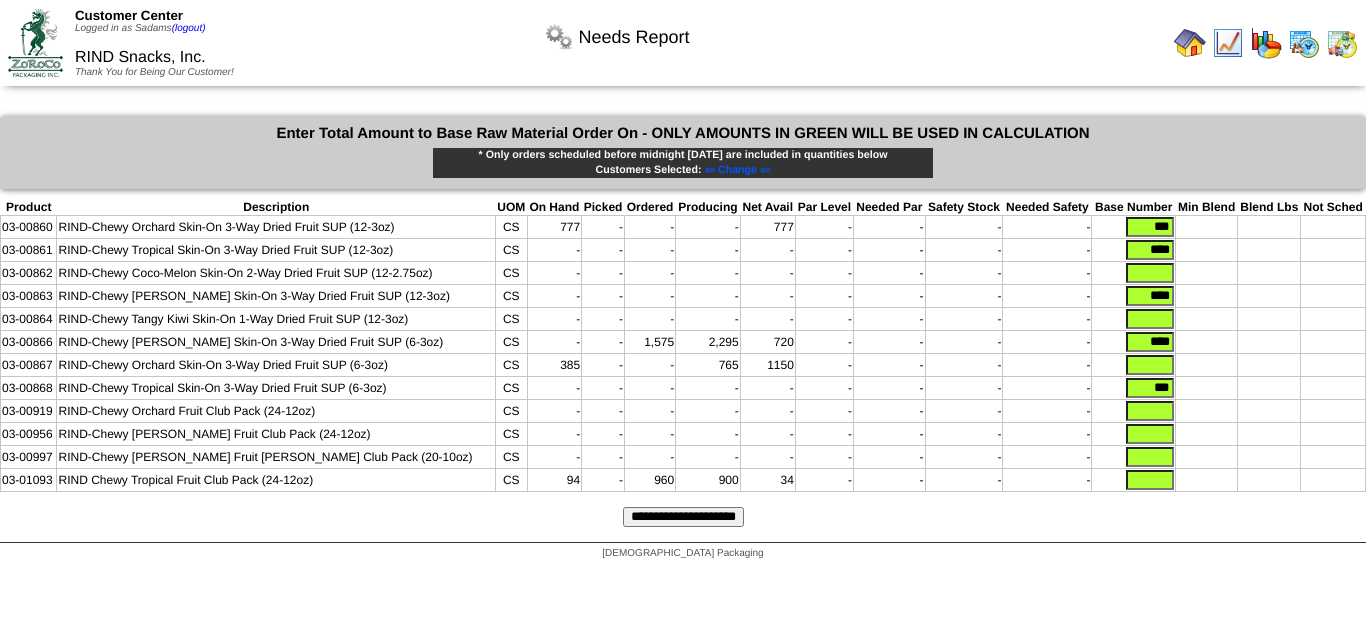 type on "****" 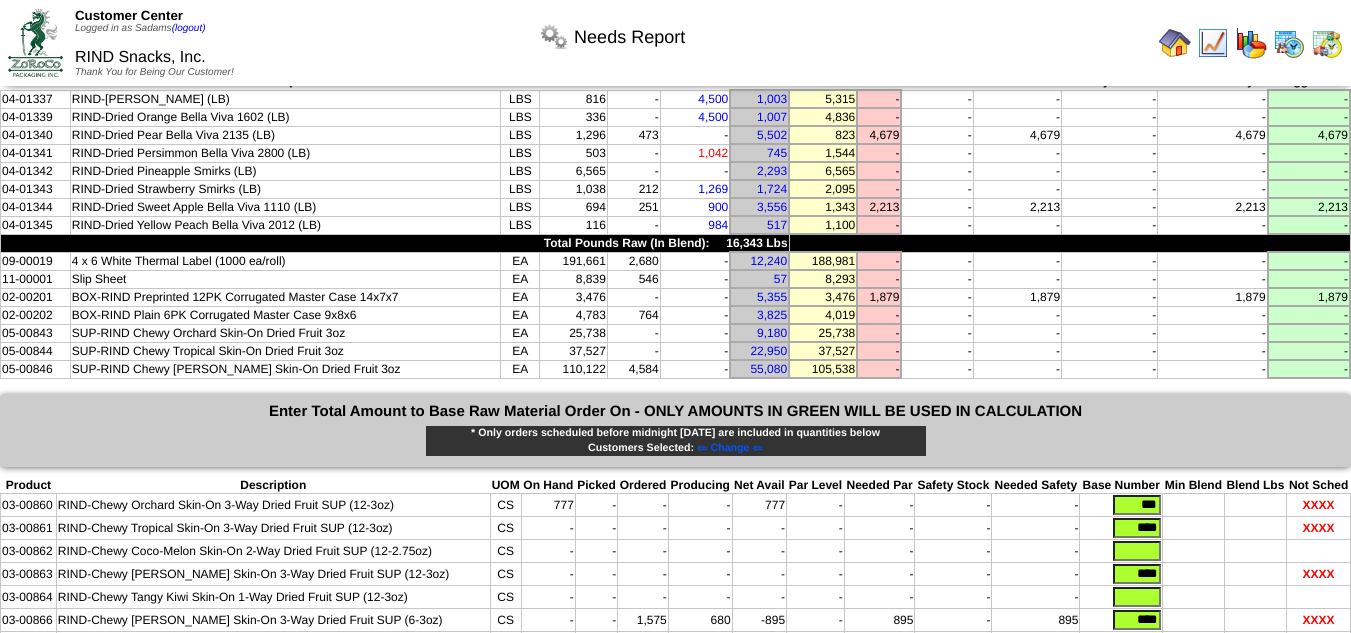 scroll, scrollTop: 0, scrollLeft: 0, axis: both 